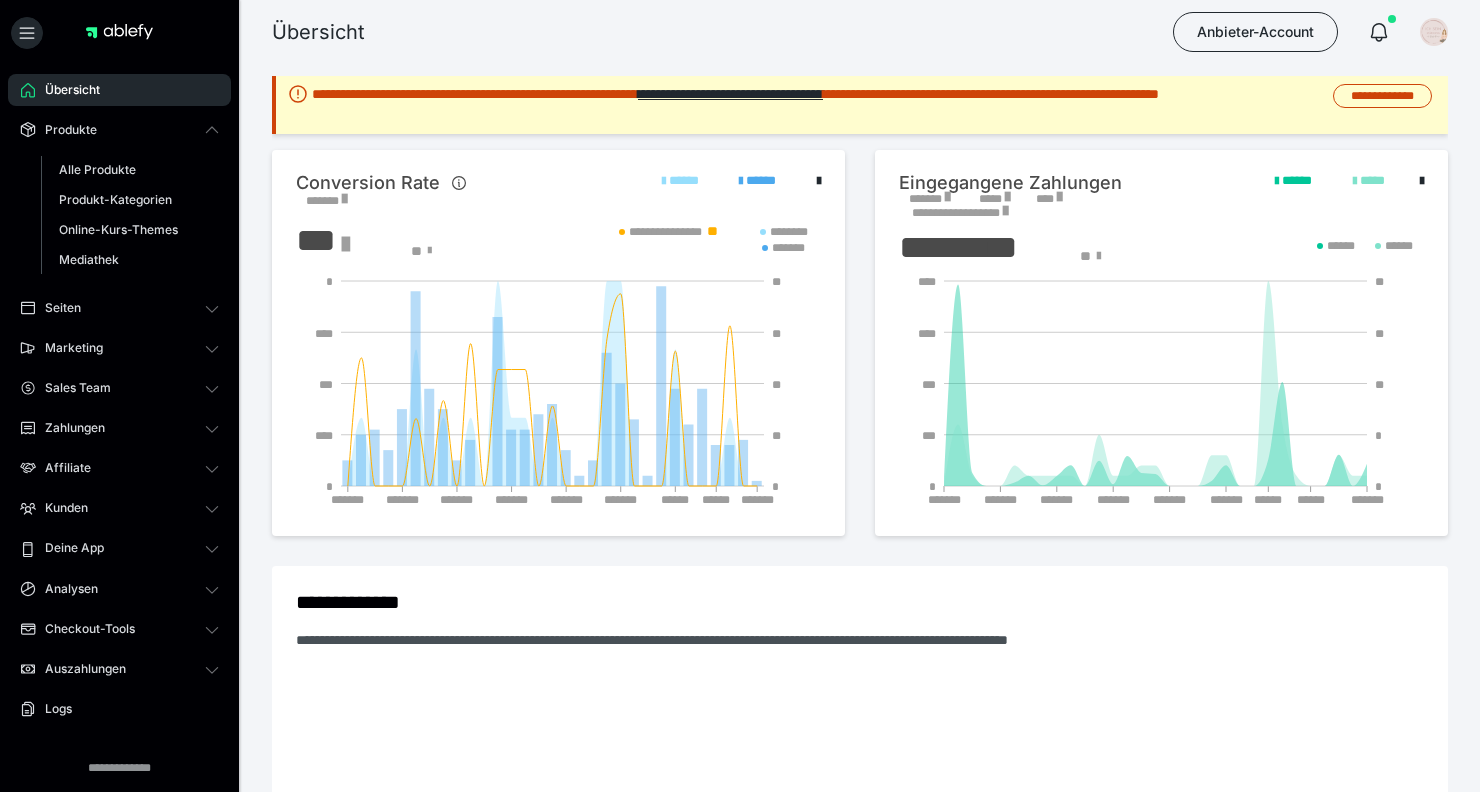 scroll, scrollTop: 0, scrollLeft: 0, axis: both 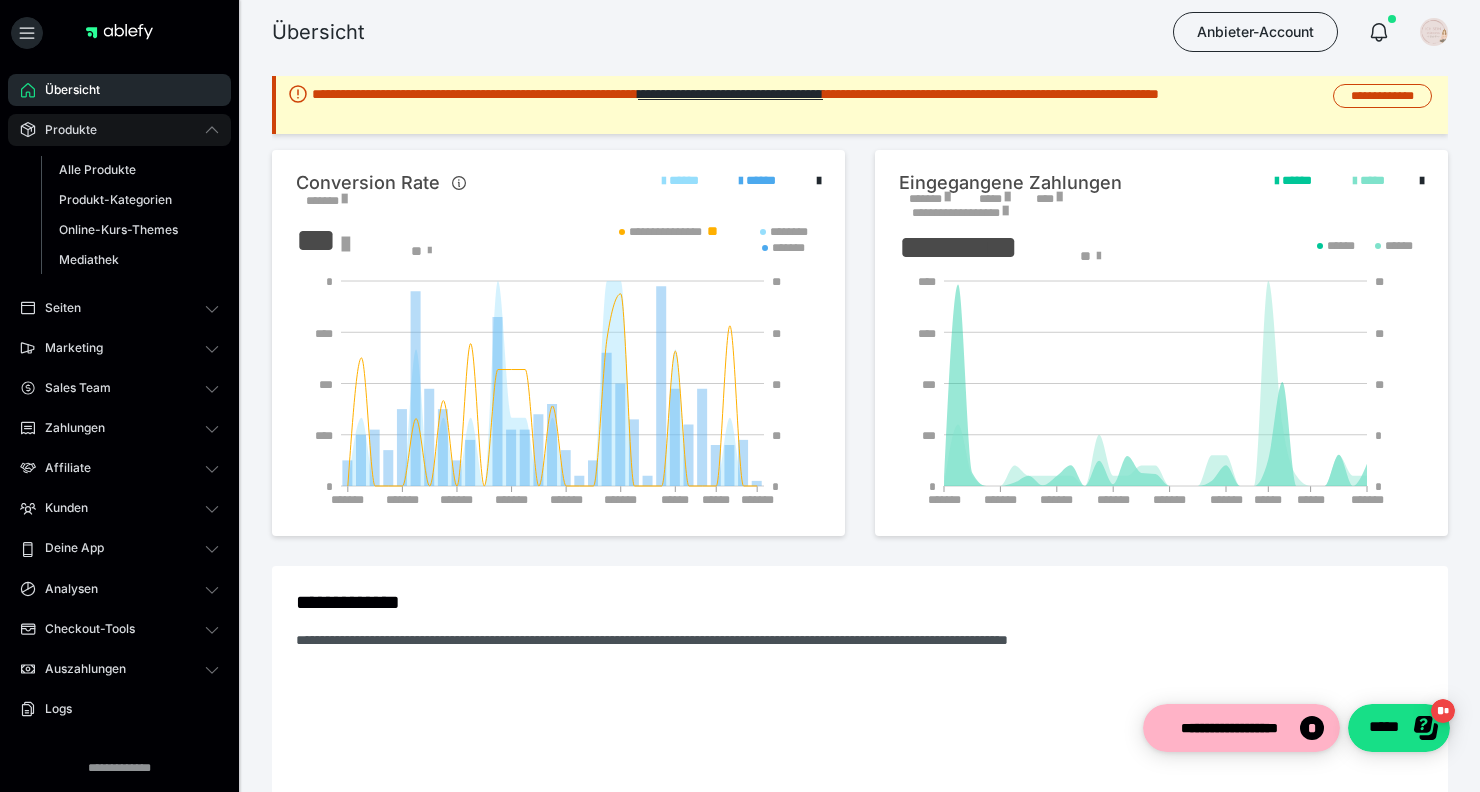 click on "Produkte" at bounding box center [119, 130] 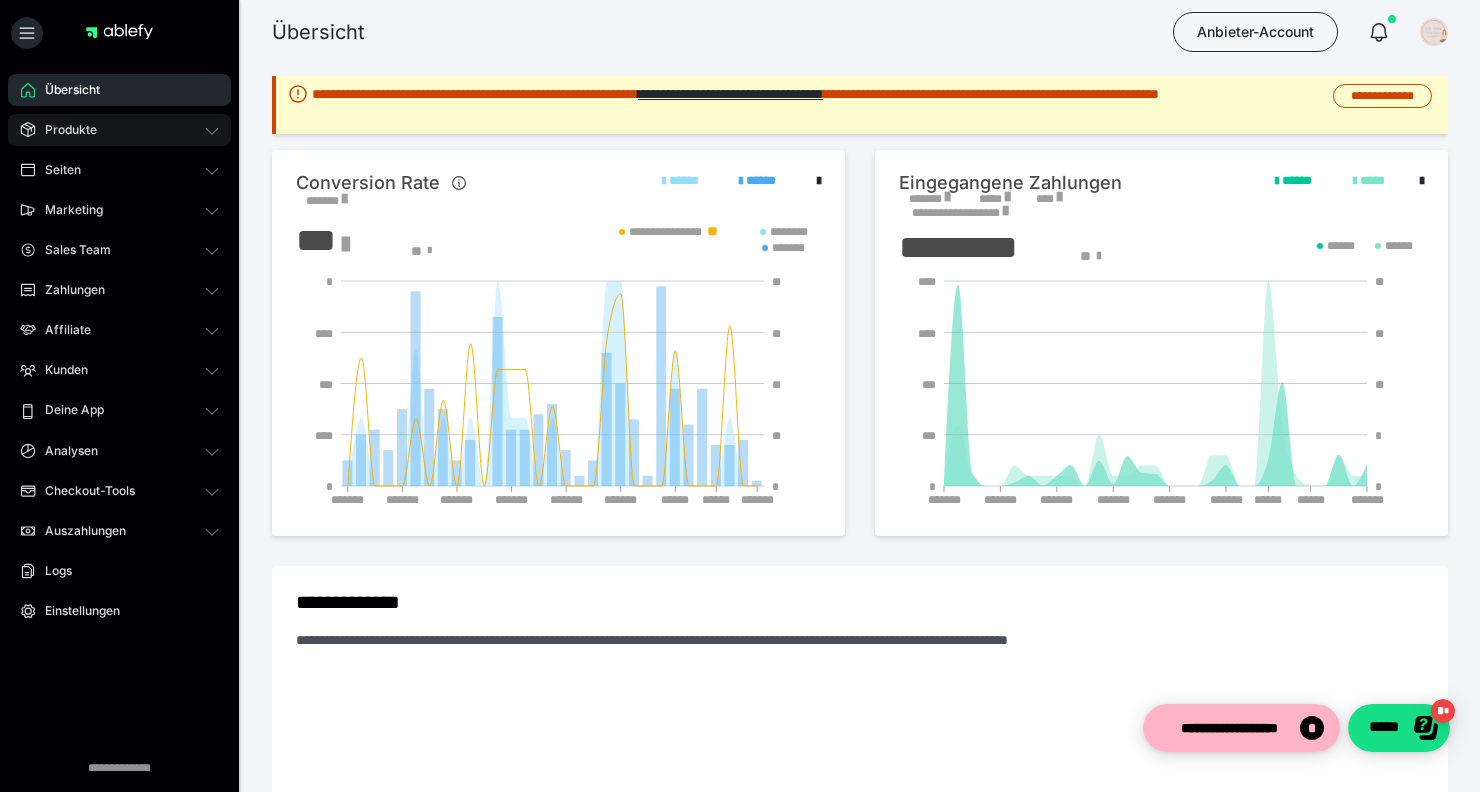 click on "Produkte" at bounding box center [64, 130] 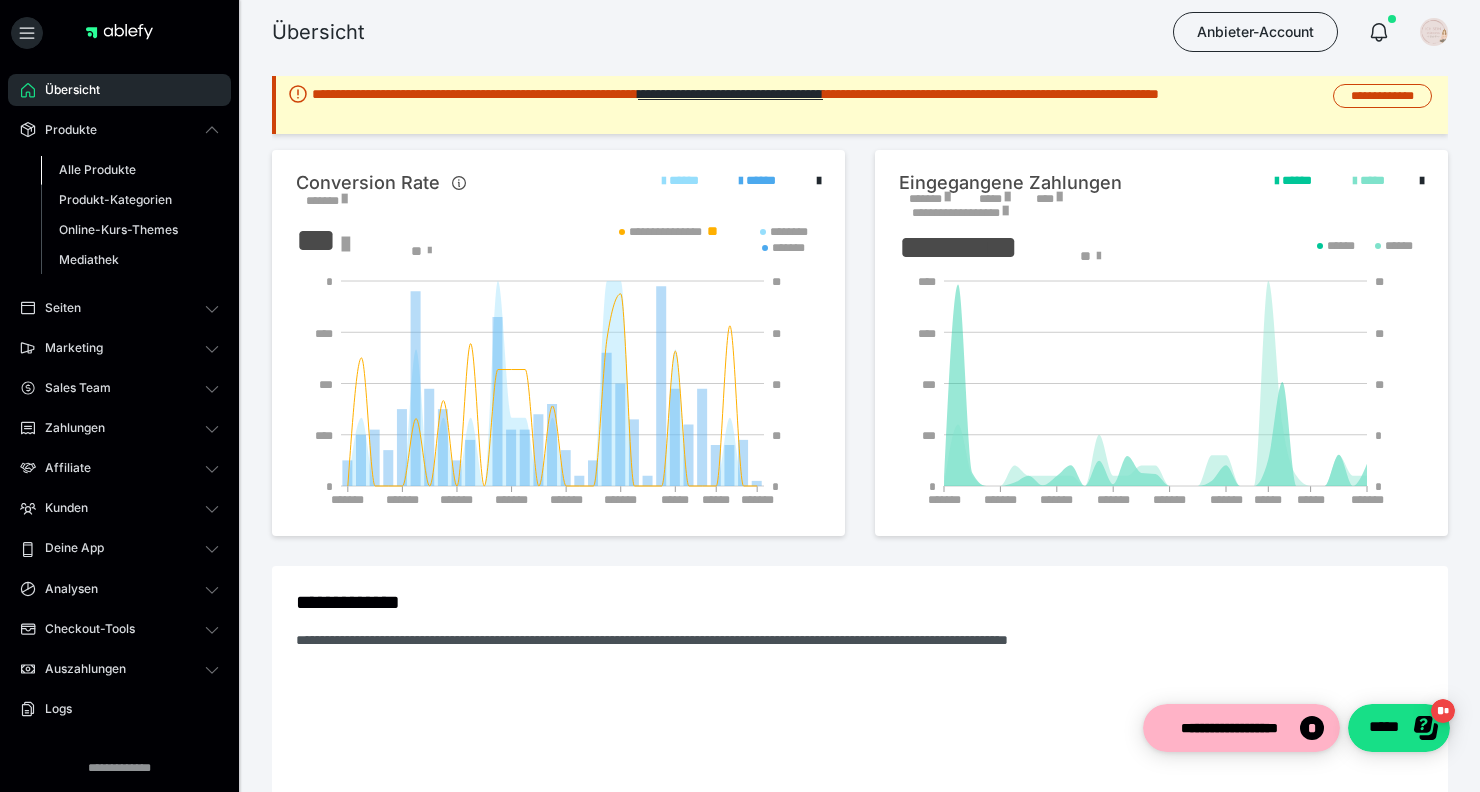 click on "Alle Produkte" at bounding box center (130, 170) 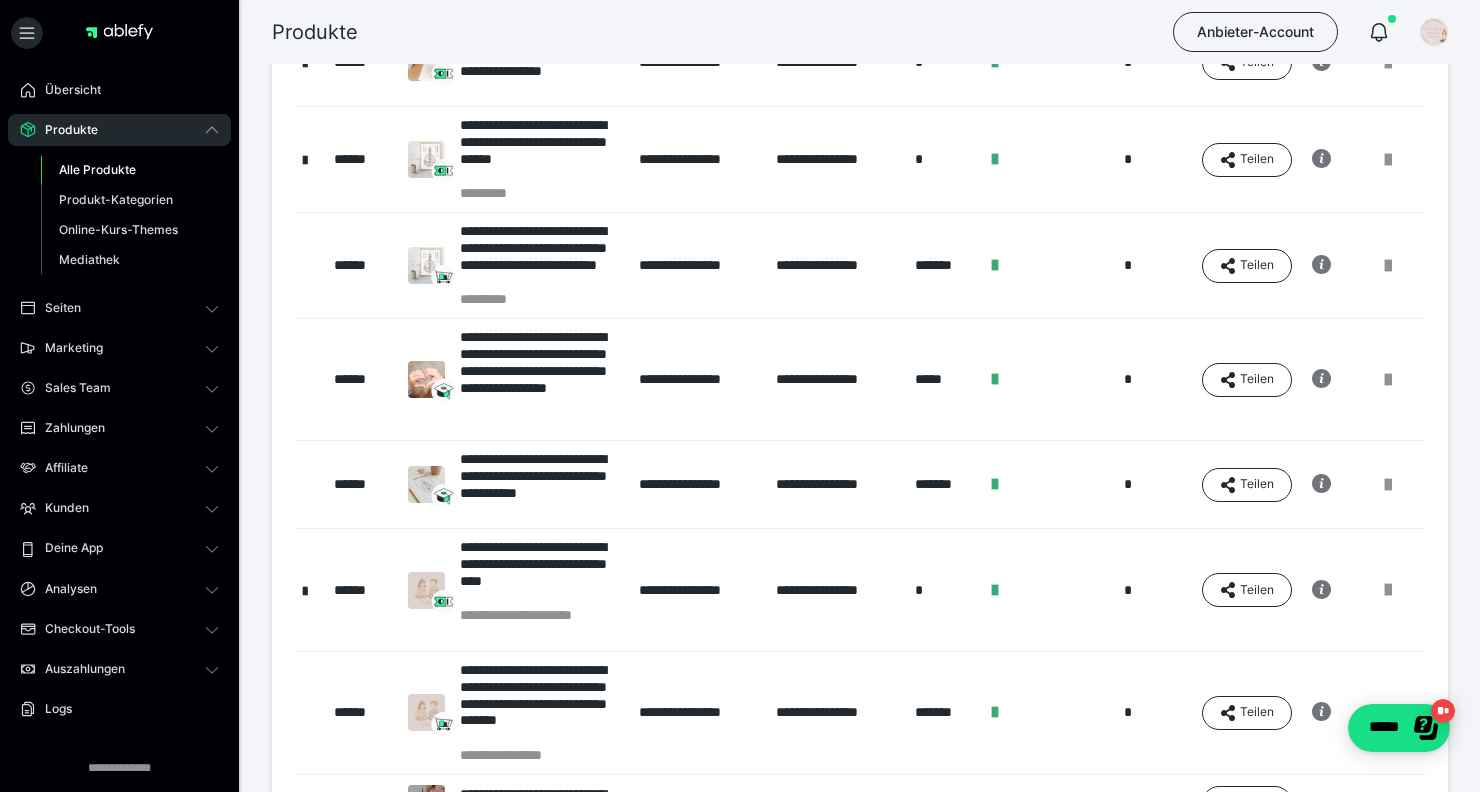 scroll, scrollTop: 220, scrollLeft: 0, axis: vertical 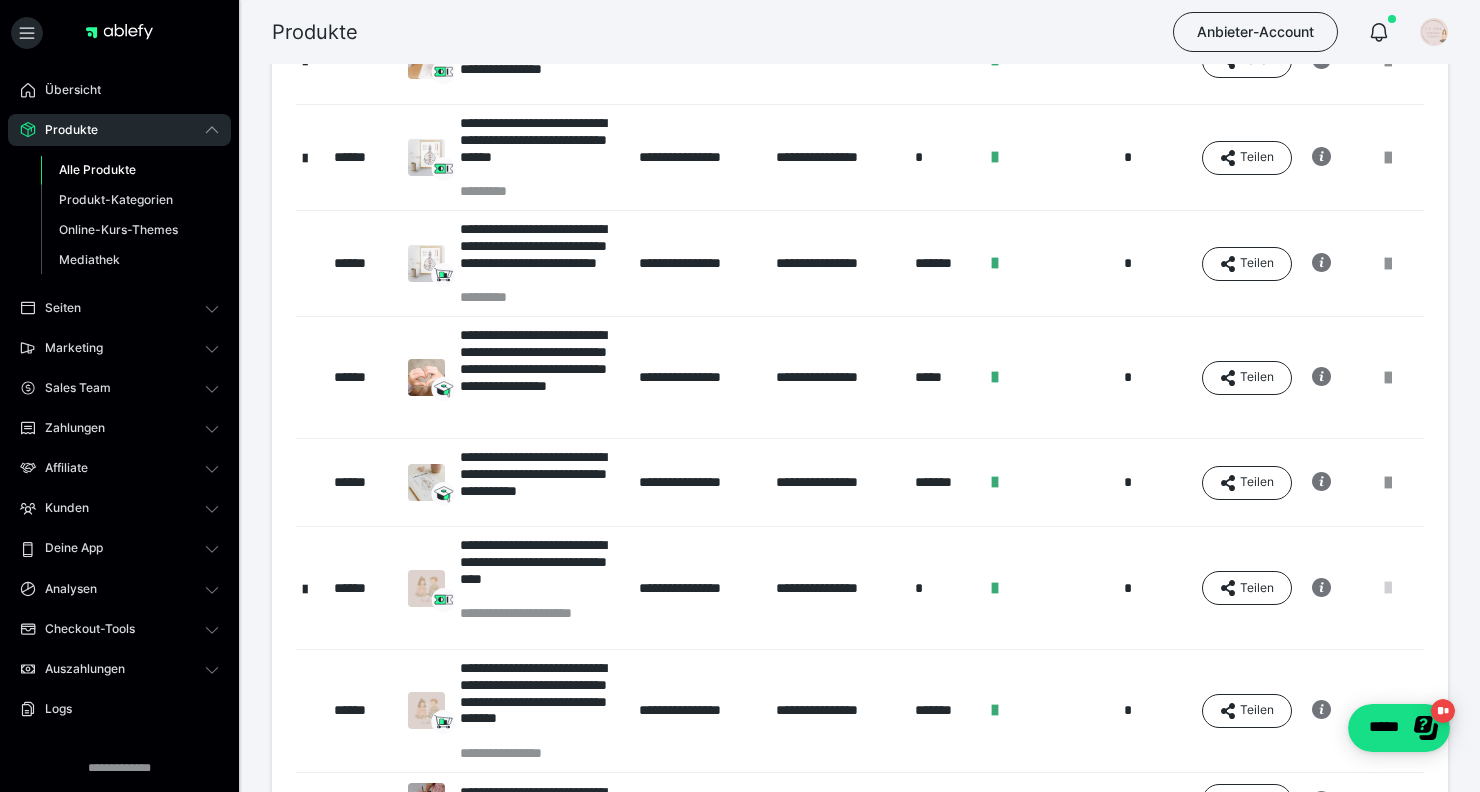 click at bounding box center (1388, 588) 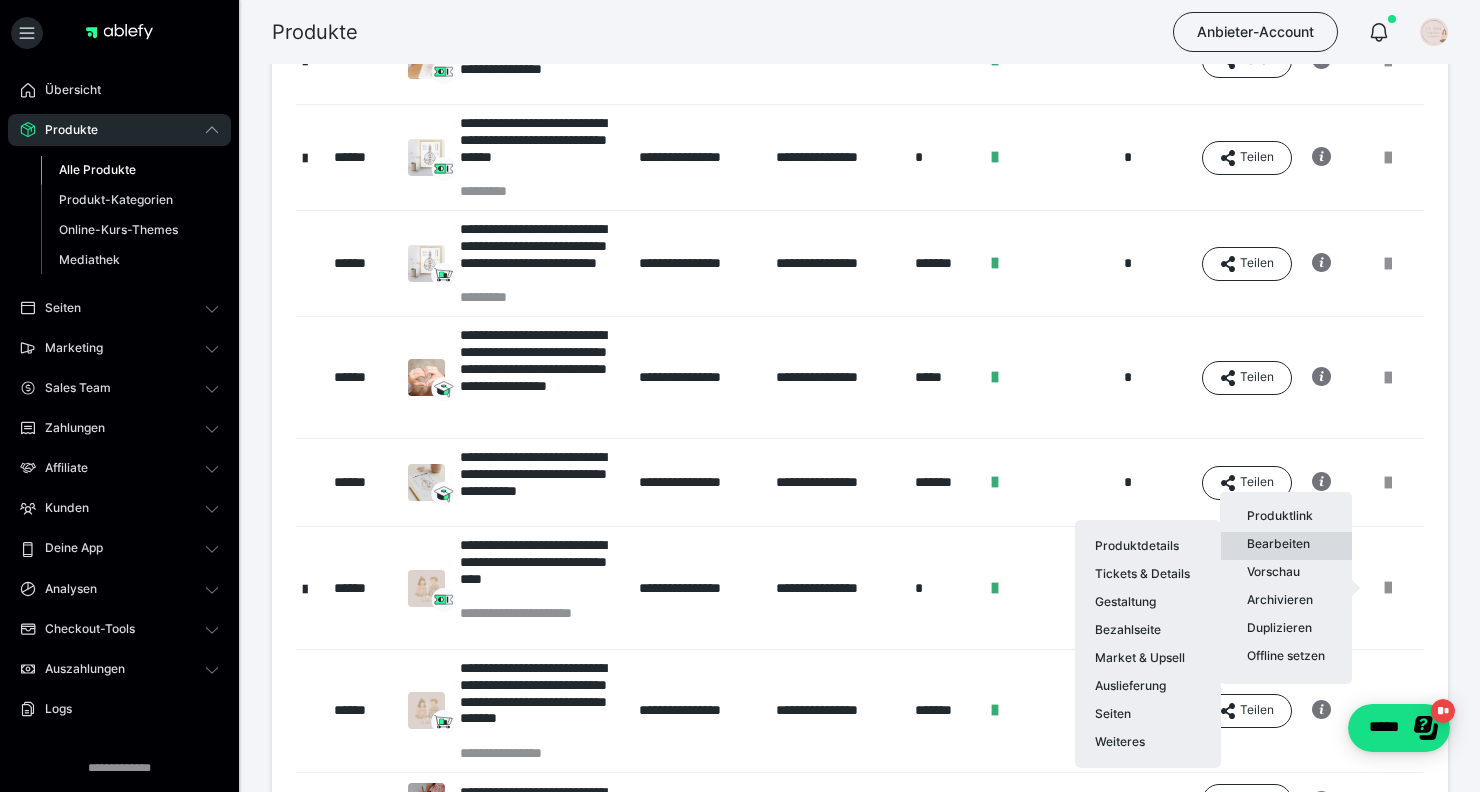 click on "Bearbeiten Produktdetails Tickets & Details Gestaltung Bezahlseite Market & Upsell Auslieferung Seiten Weiteres" at bounding box center [1286, 546] 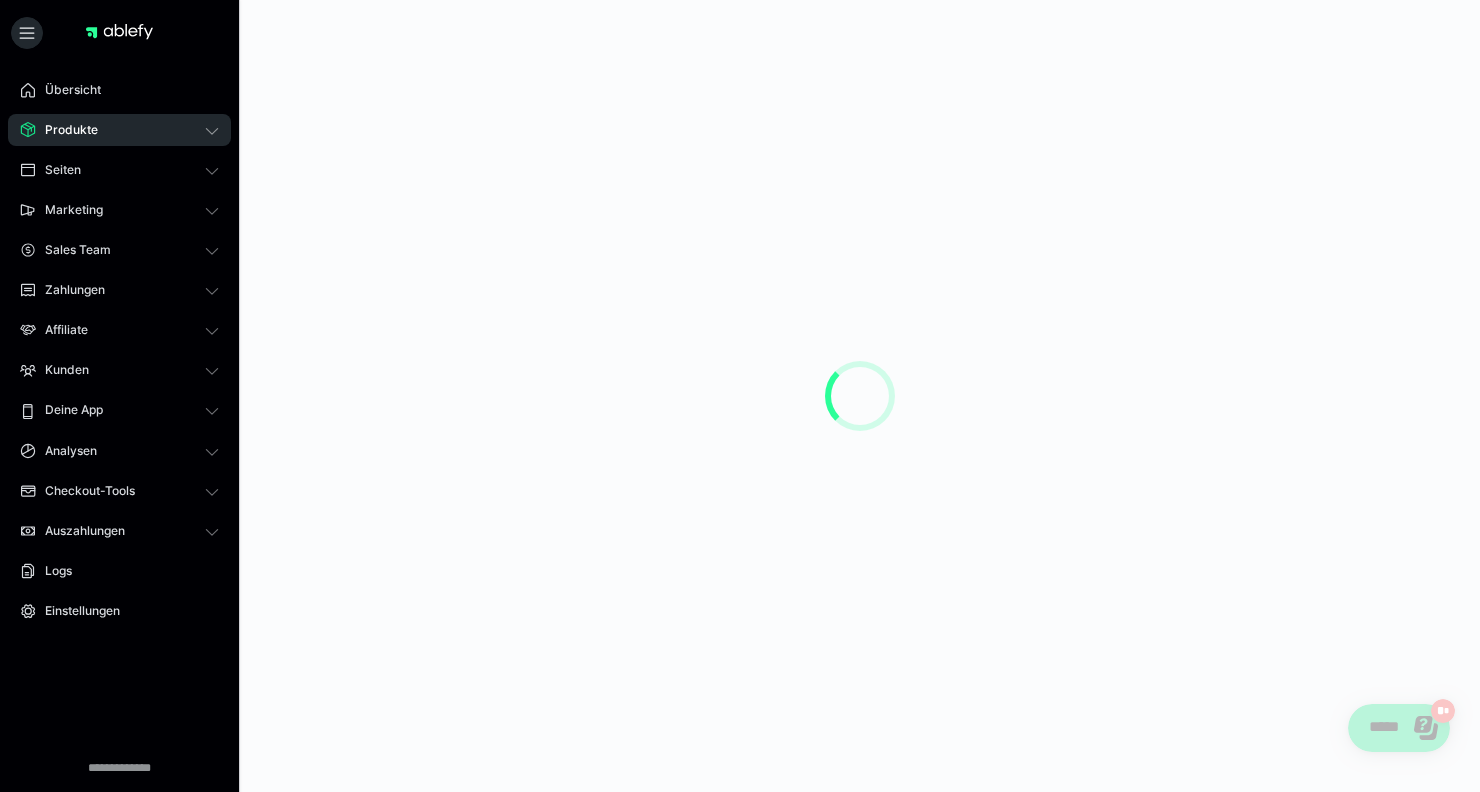 scroll, scrollTop: 0, scrollLeft: 0, axis: both 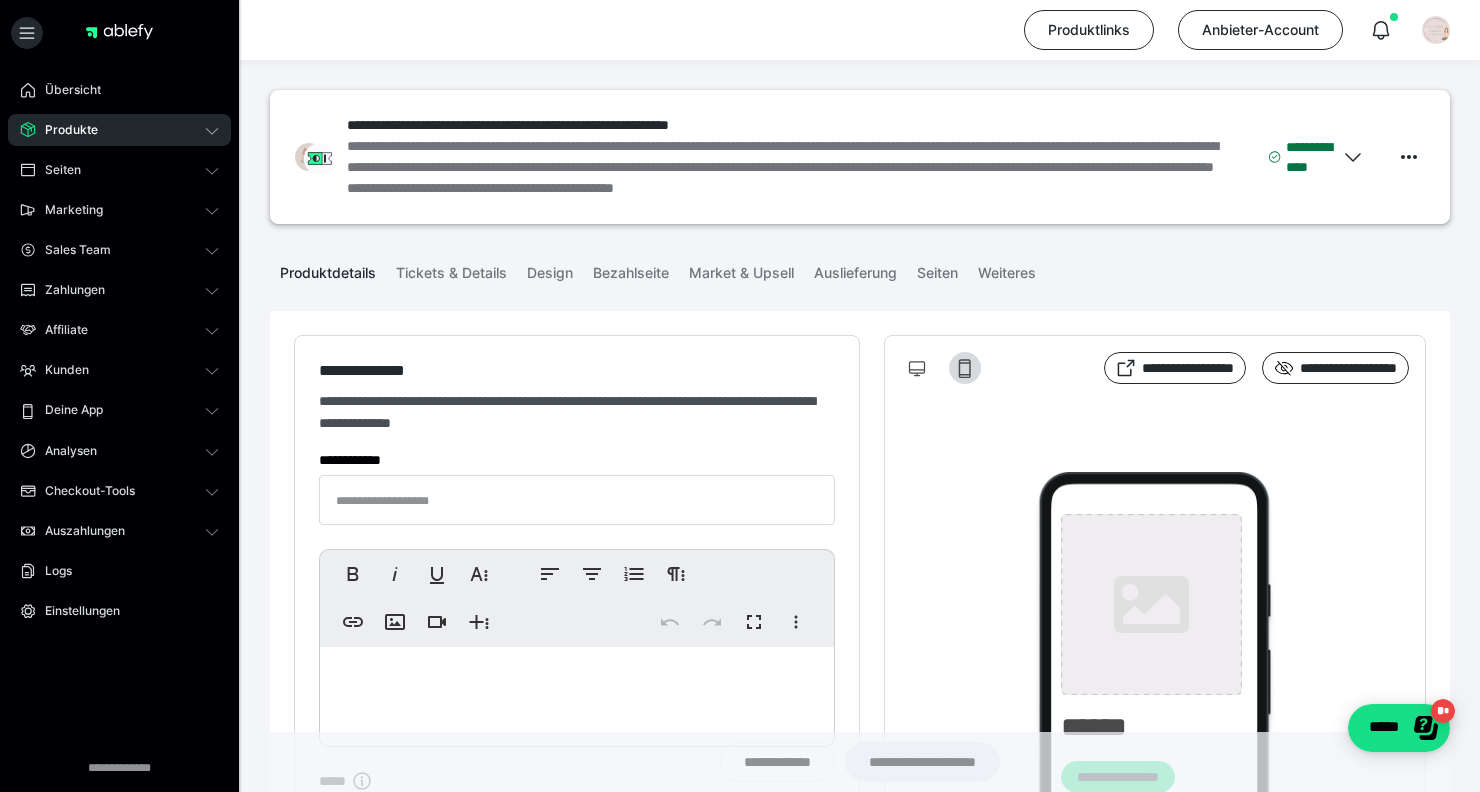 type on "**********" 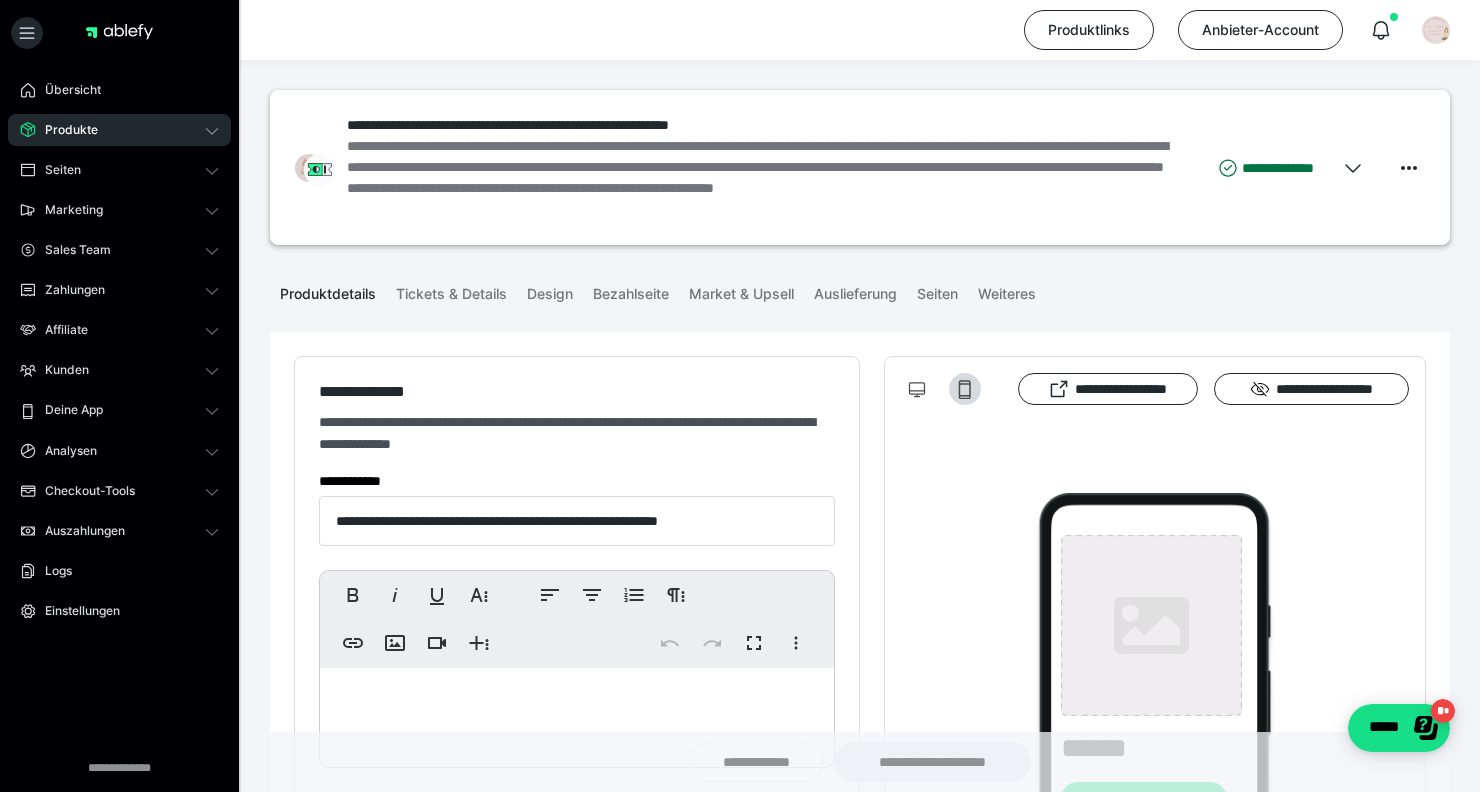 type on "**********" 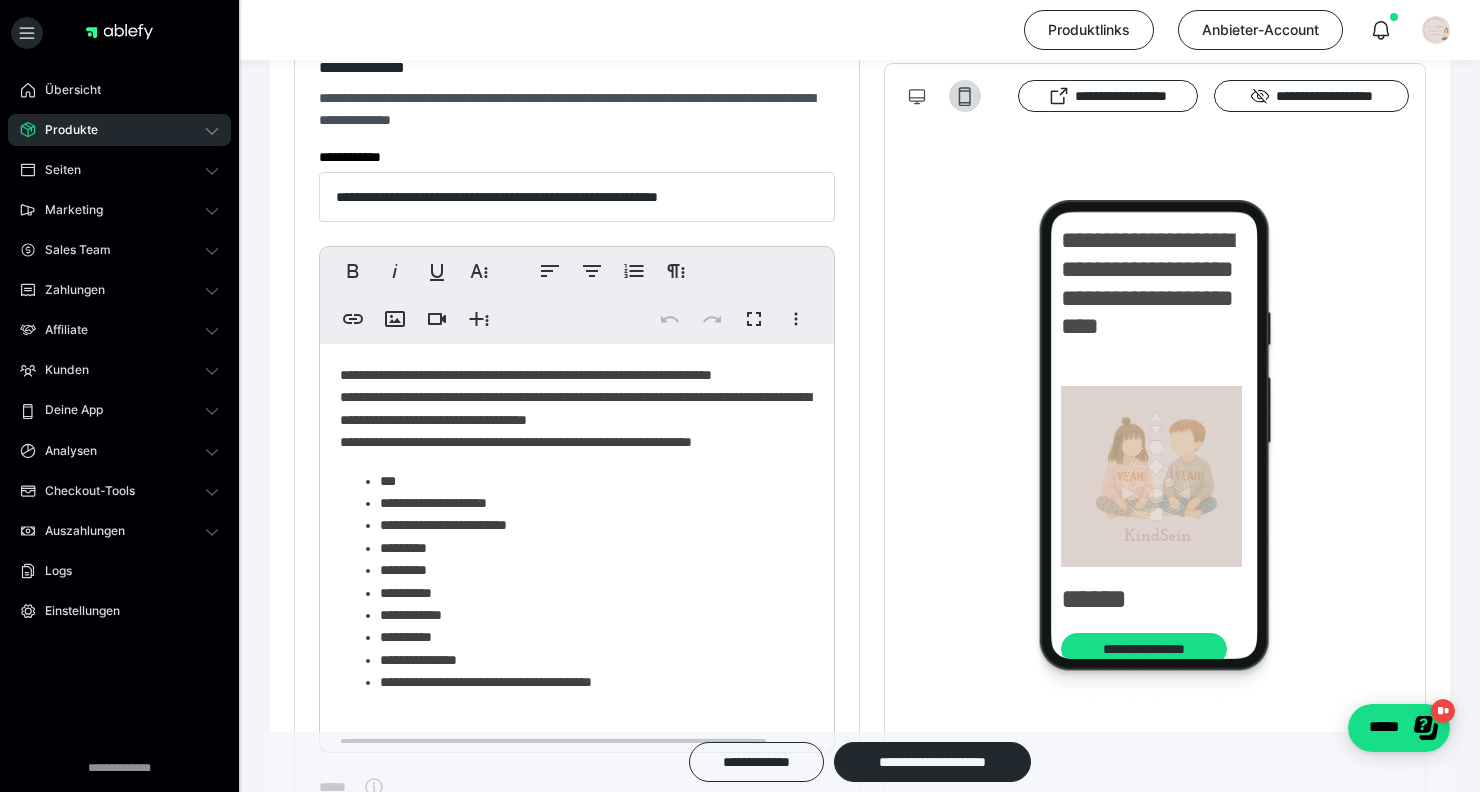 scroll, scrollTop: 326, scrollLeft: 0, axis: vertical 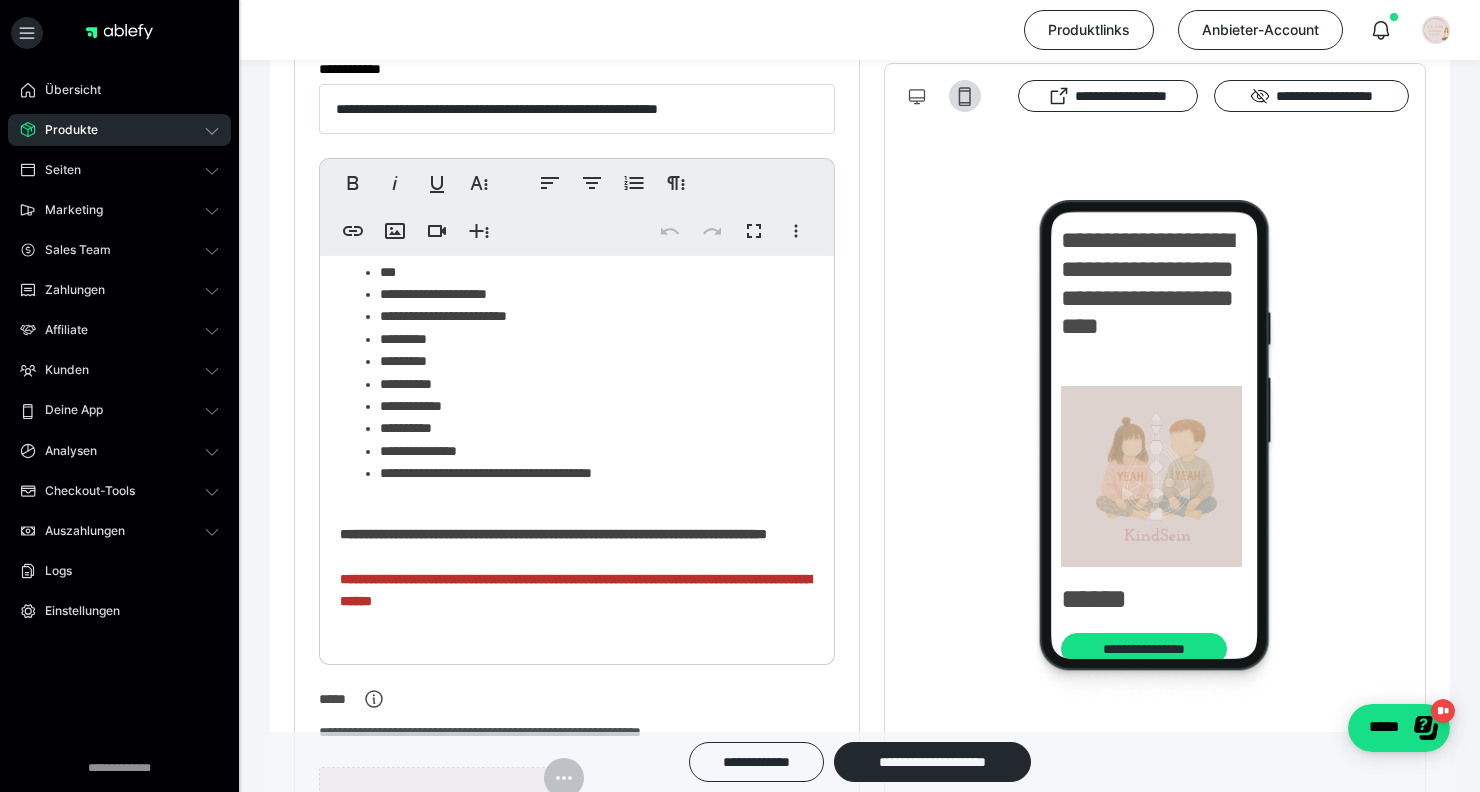 click on "**********" at bounding box center [577, 395] 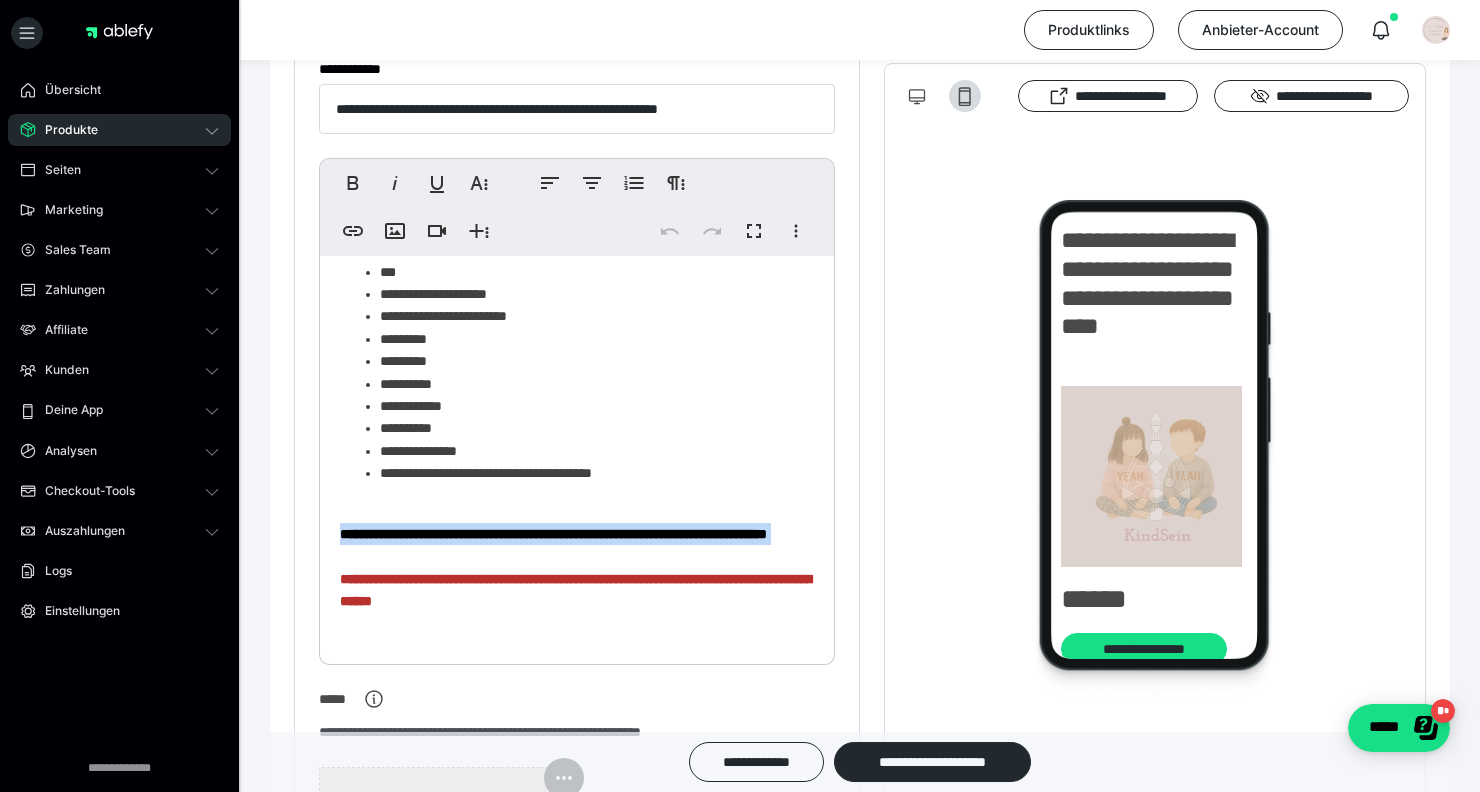 drag, startPoint x: 460, startPoint y: 557, endPoint x: 333, endPoint y: 538, distance: 128.41339 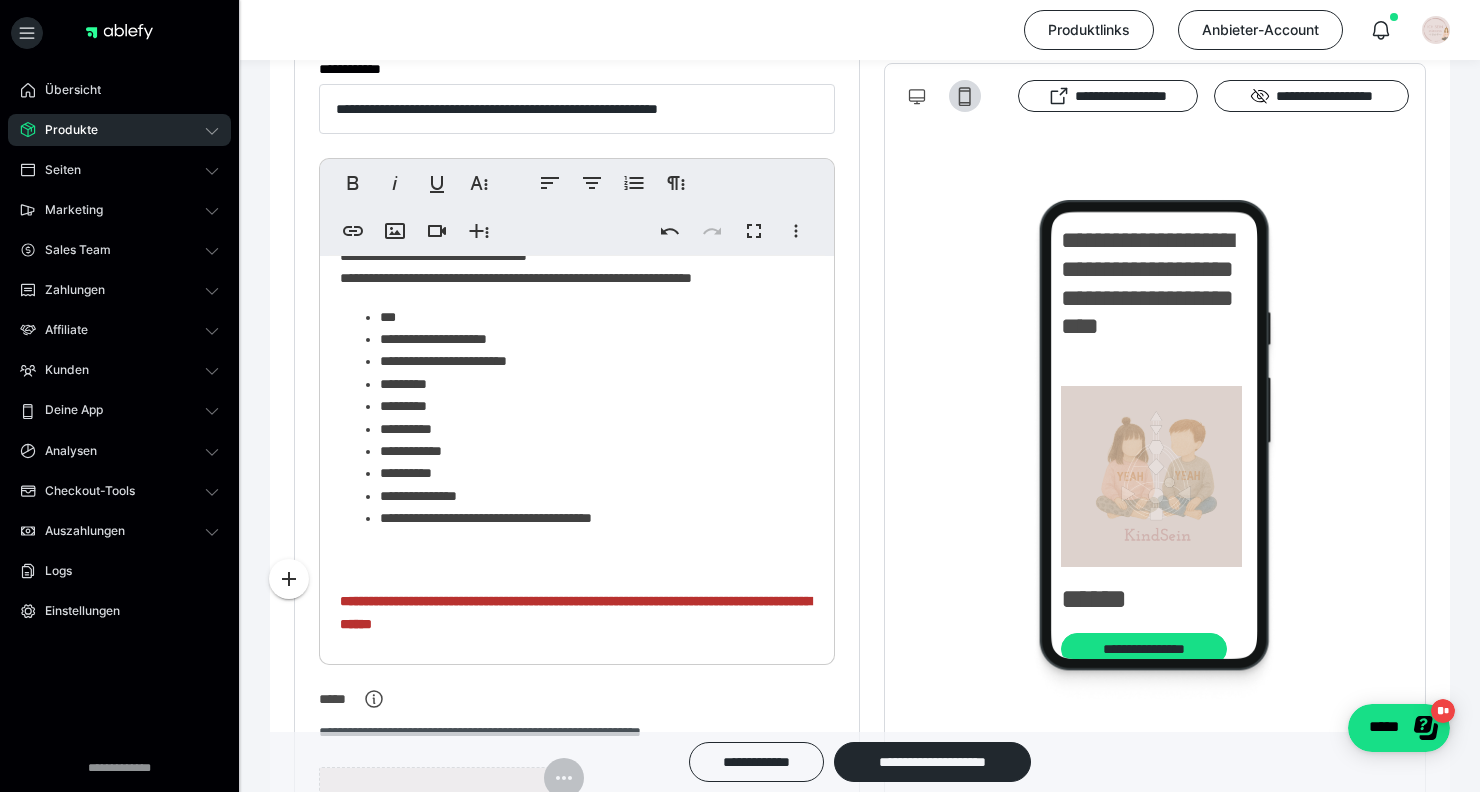 scroll, scrollTop: 0, scrollLeft: 0, axis: both 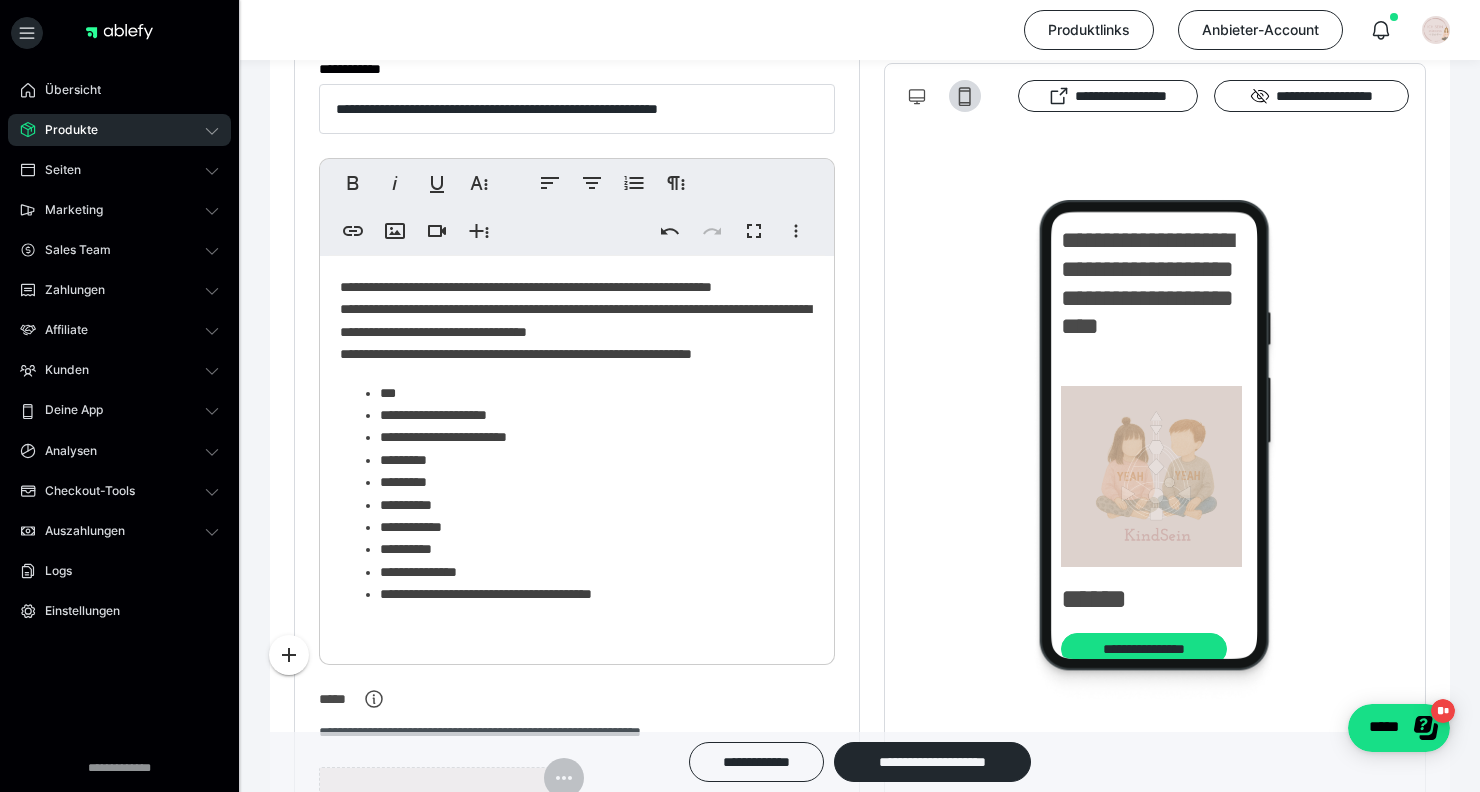 click on "*******" at bounding box center [0, 0] 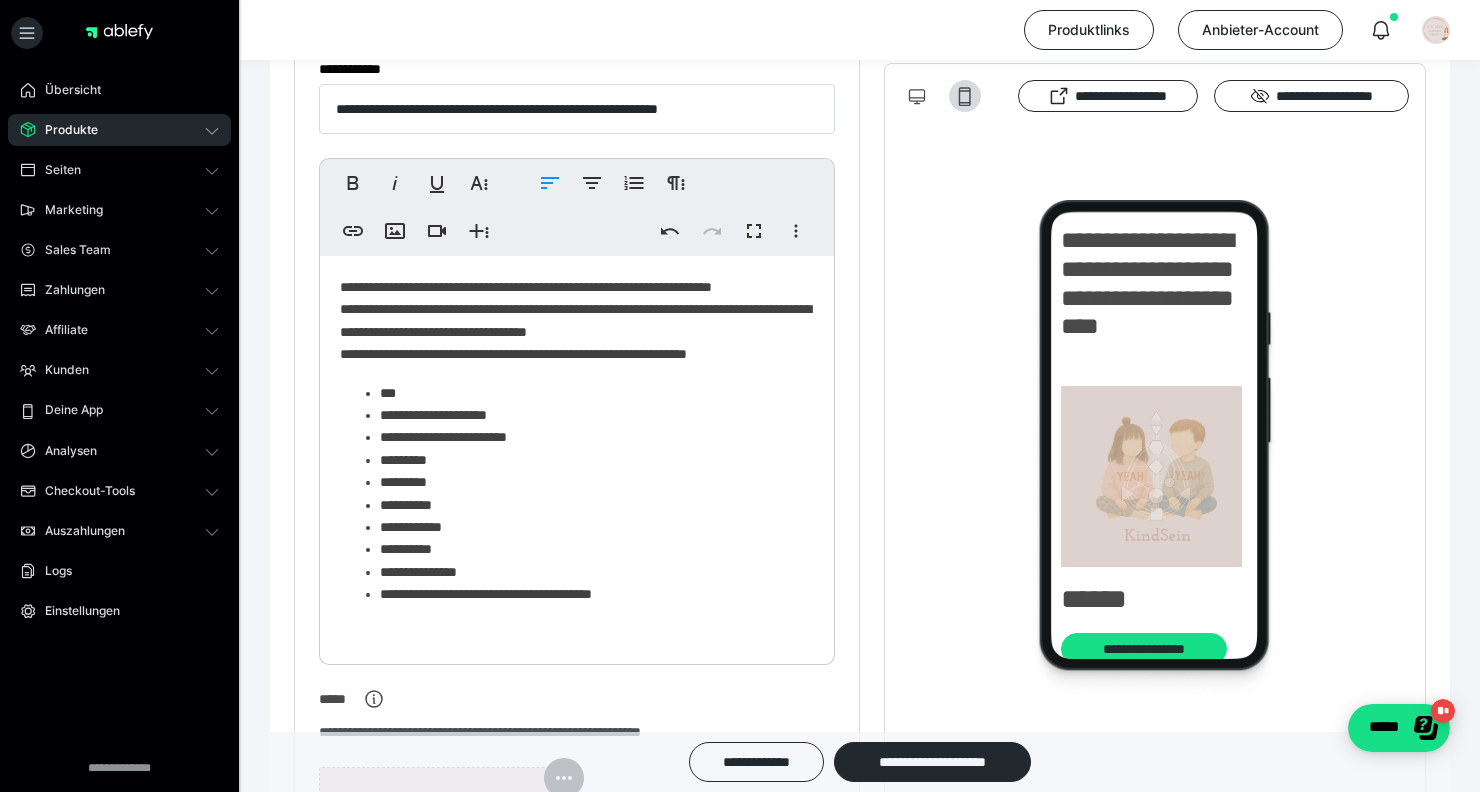click on "***" at bounding box center (597, 393) 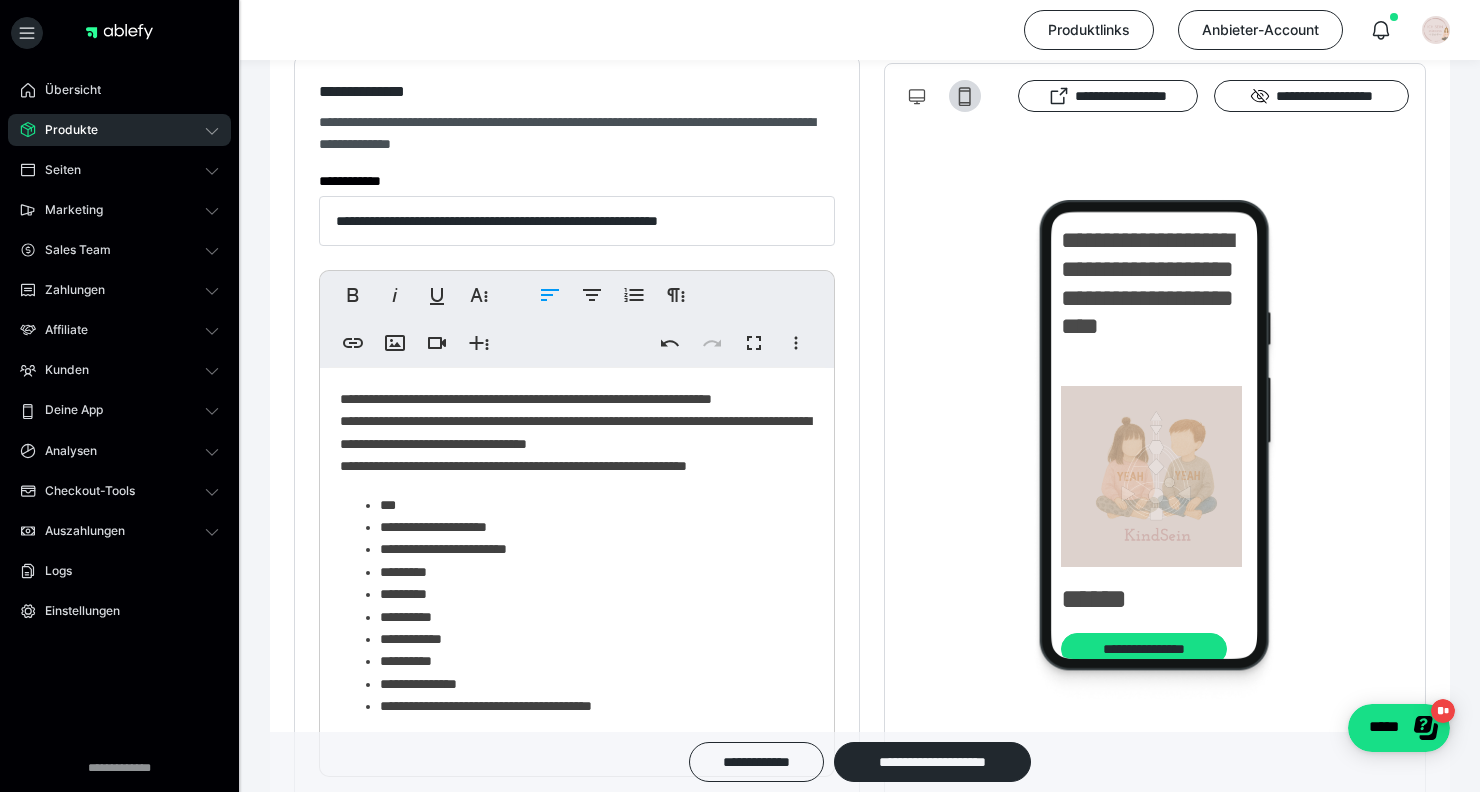 scroll, scrollTop: 301, scrollLeft: 0, axis: vertical 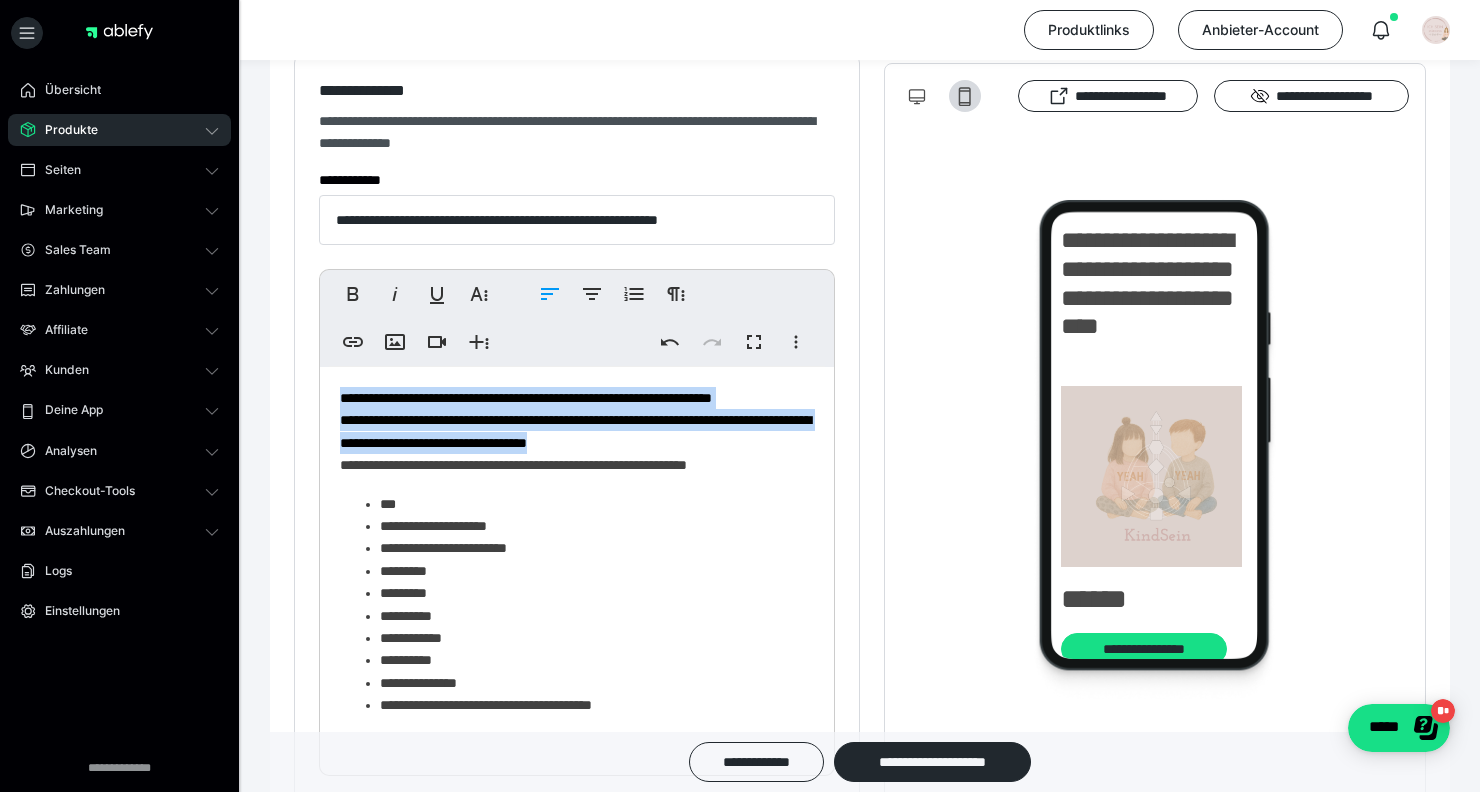 drag, startPoint x: 337, startPoint y: 390, endPoint x: 754, endPoint y: 448, distance: 421.01425 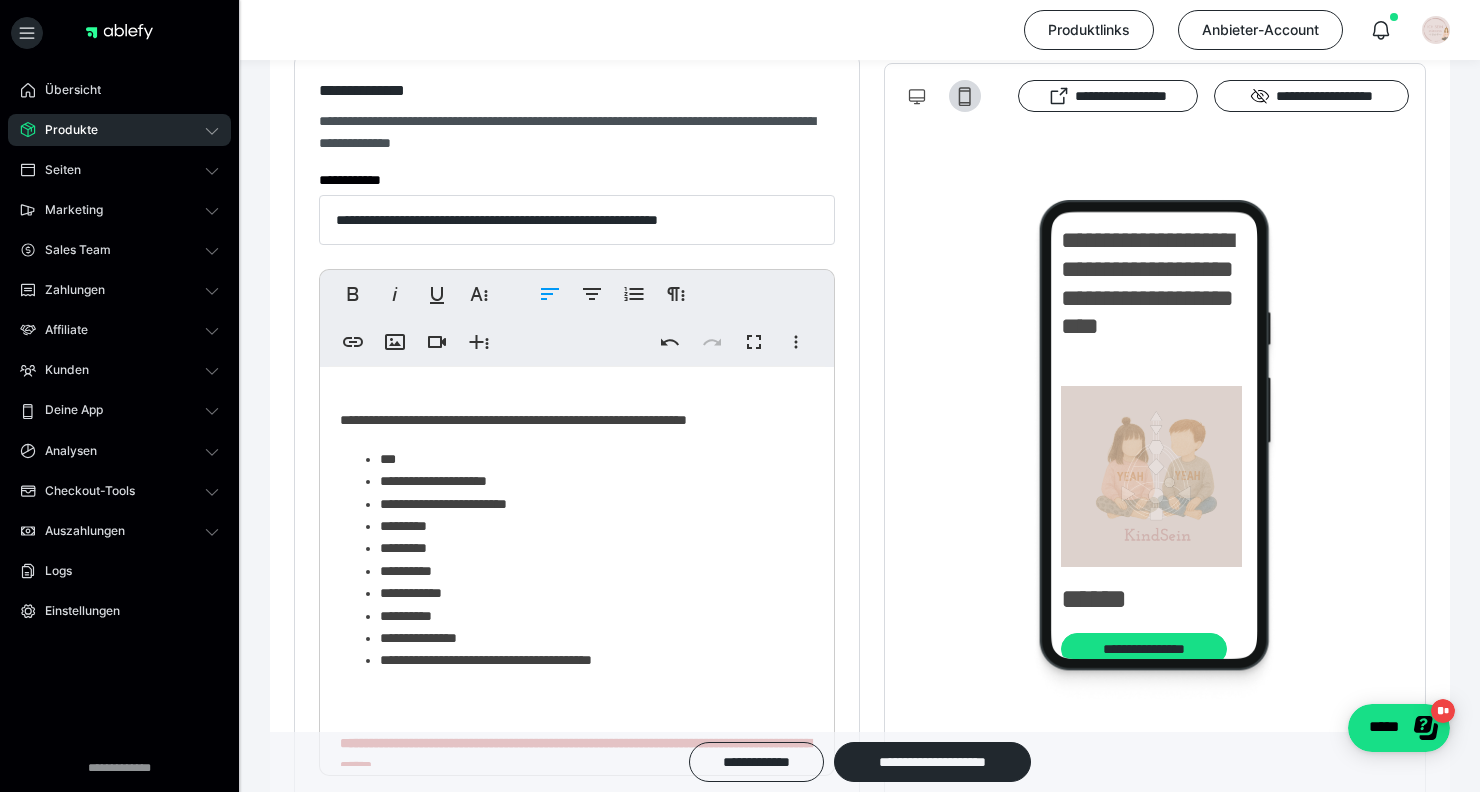 click on "**********" at bounding box center [577, 409] 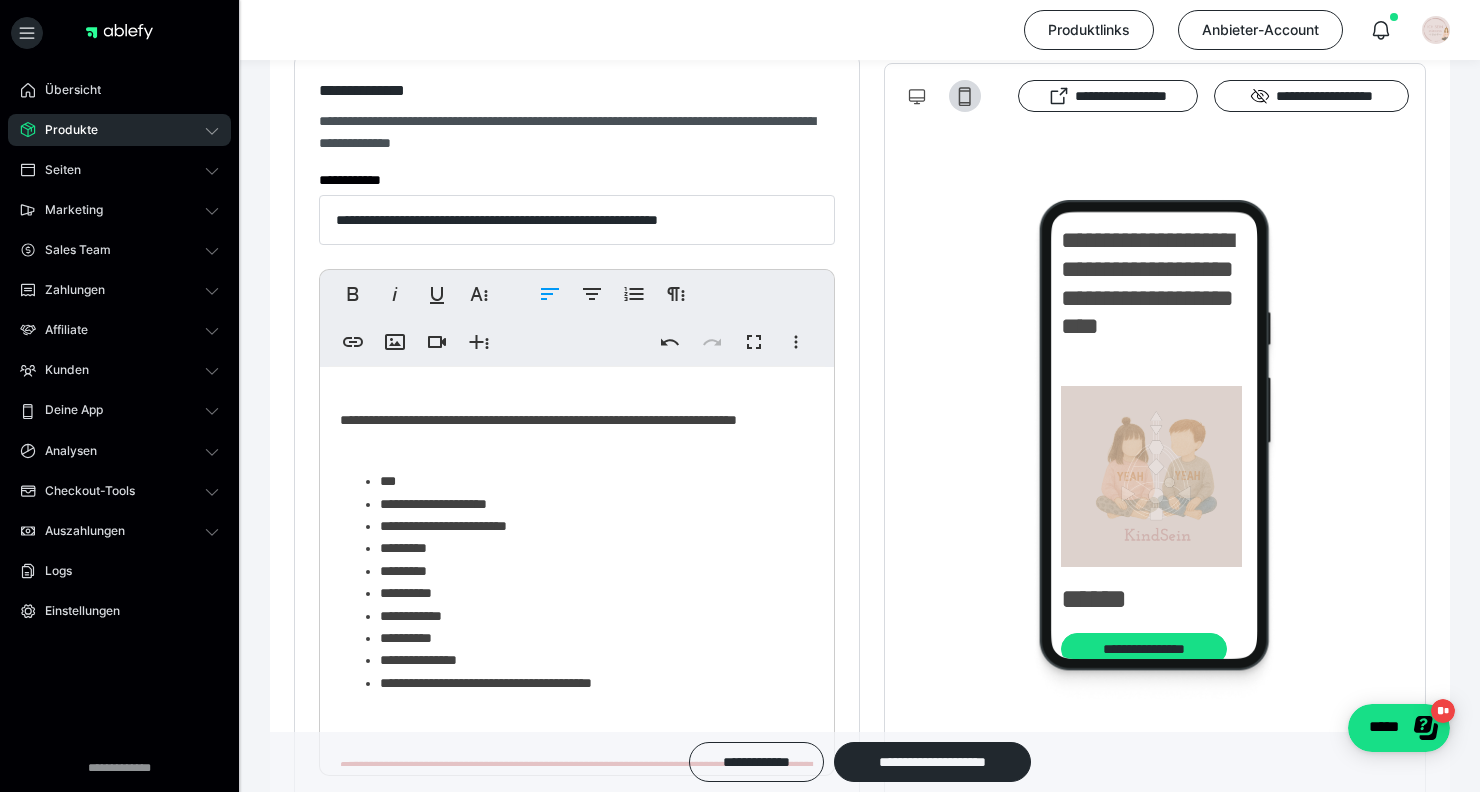 click on "**********" at bounding box center [577, 420] 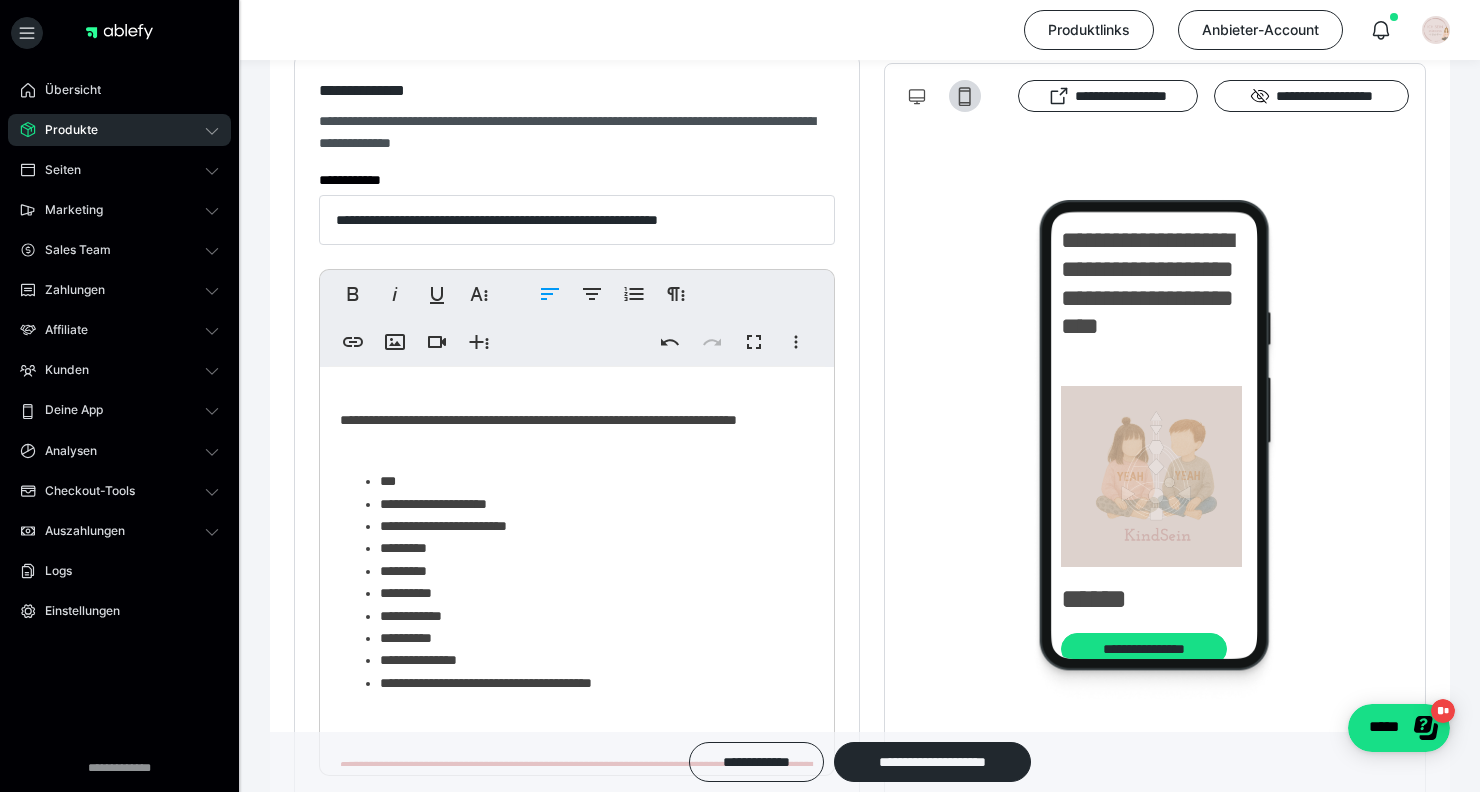 click on "**********" at bounding box center (577, 420) 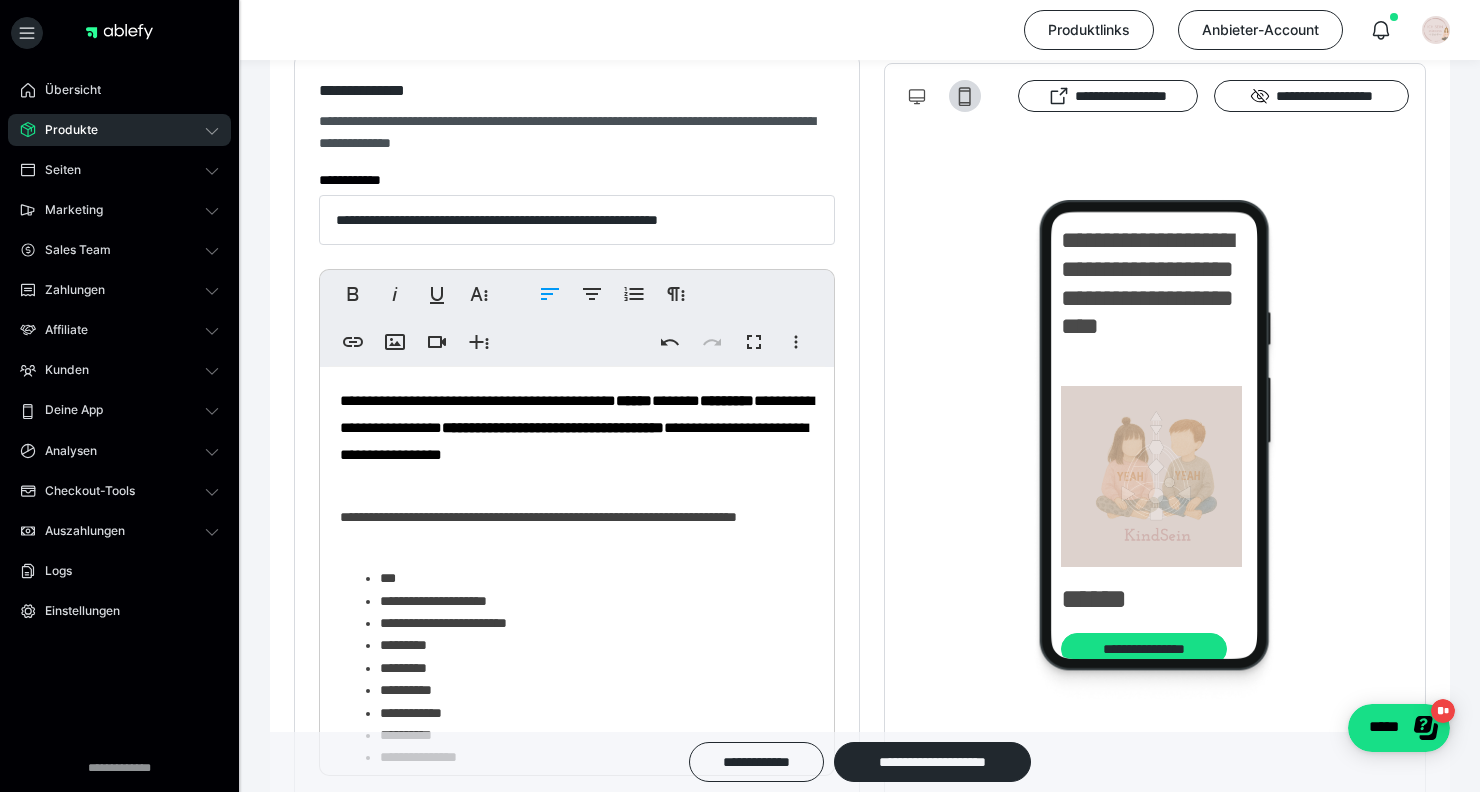 click on "**********" at bounding box center [577, 517] 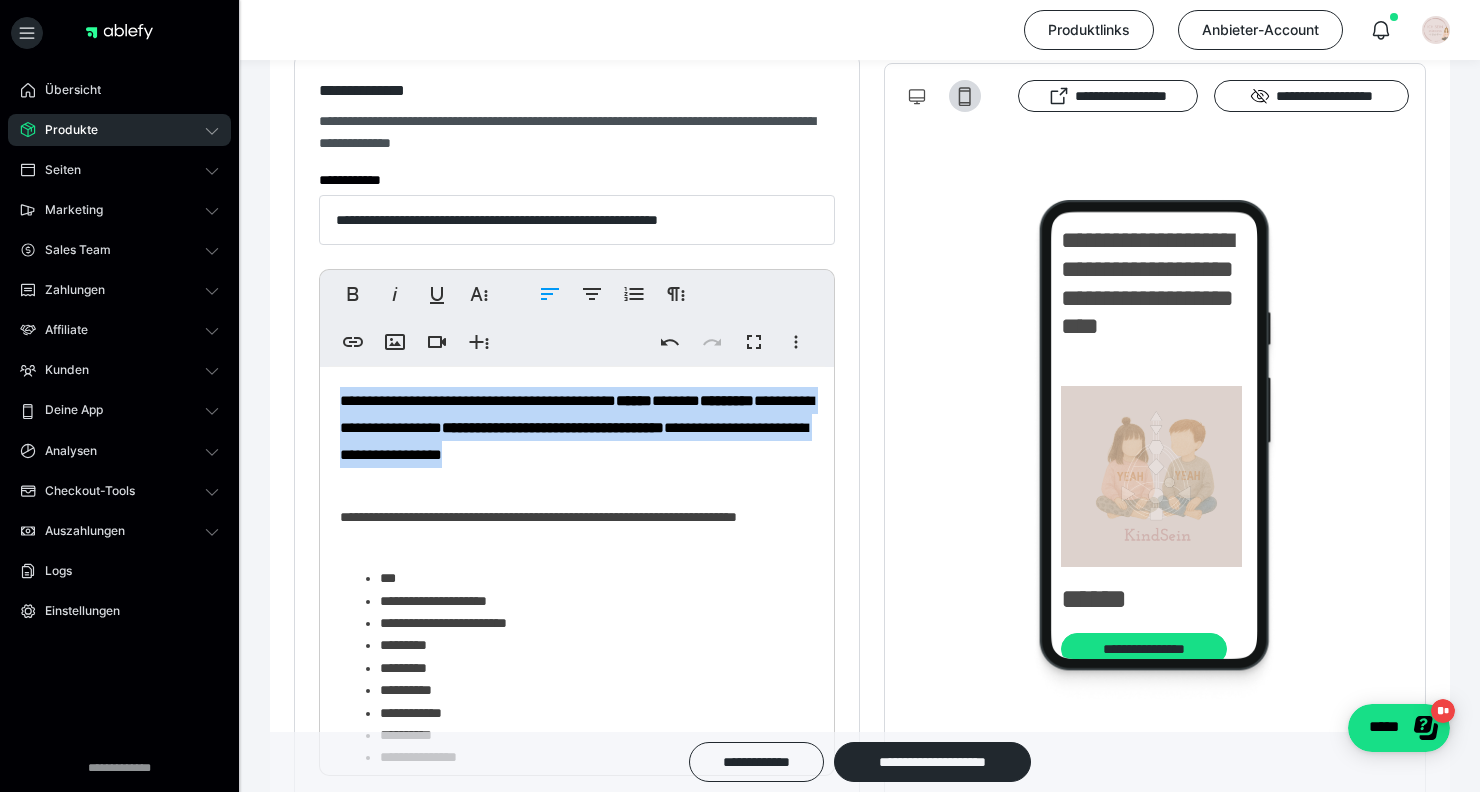 drag, startPoint x: 594, startPoint y: 451, endPoint x: 299, endPoint y: 390, distance: 301.24075 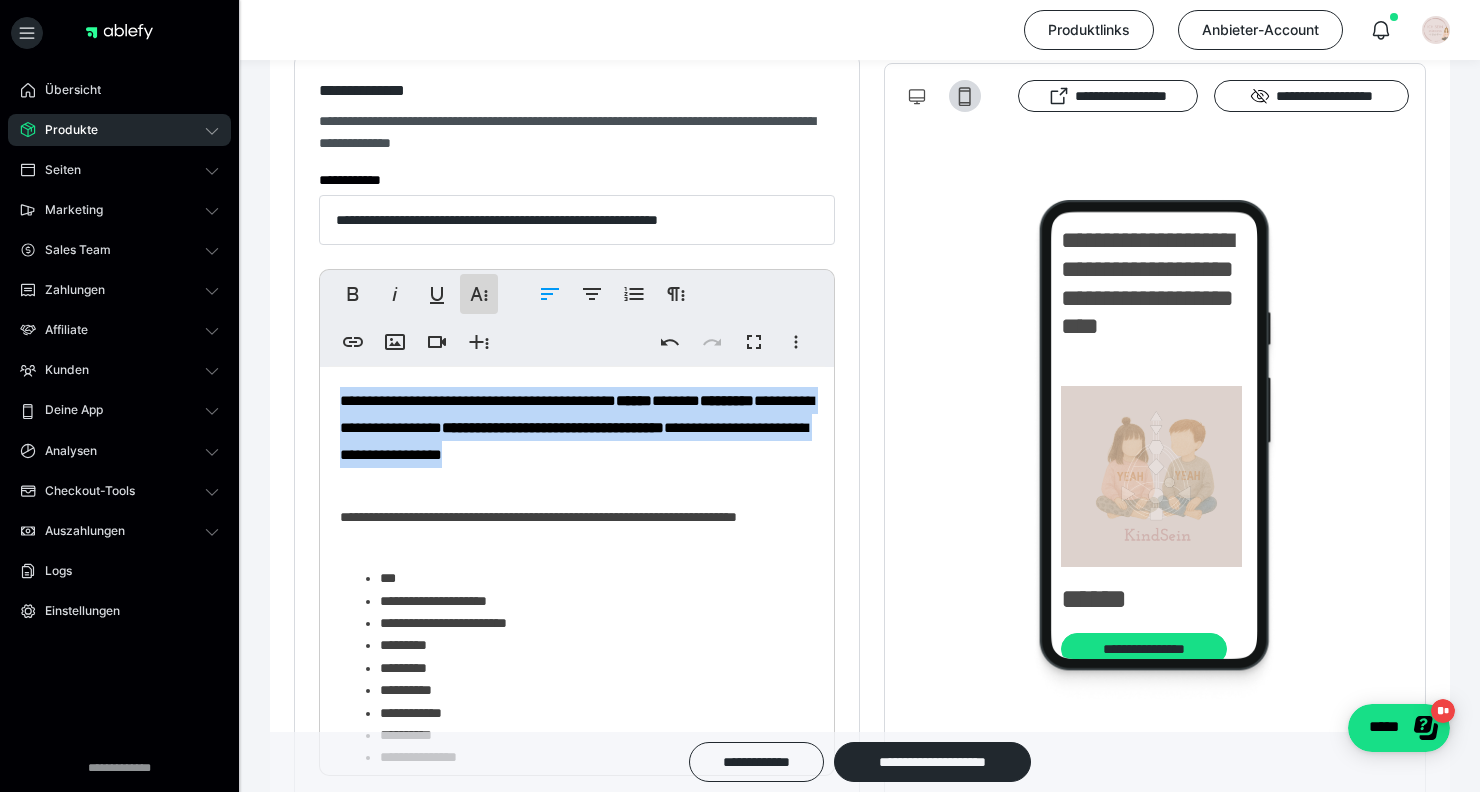 click 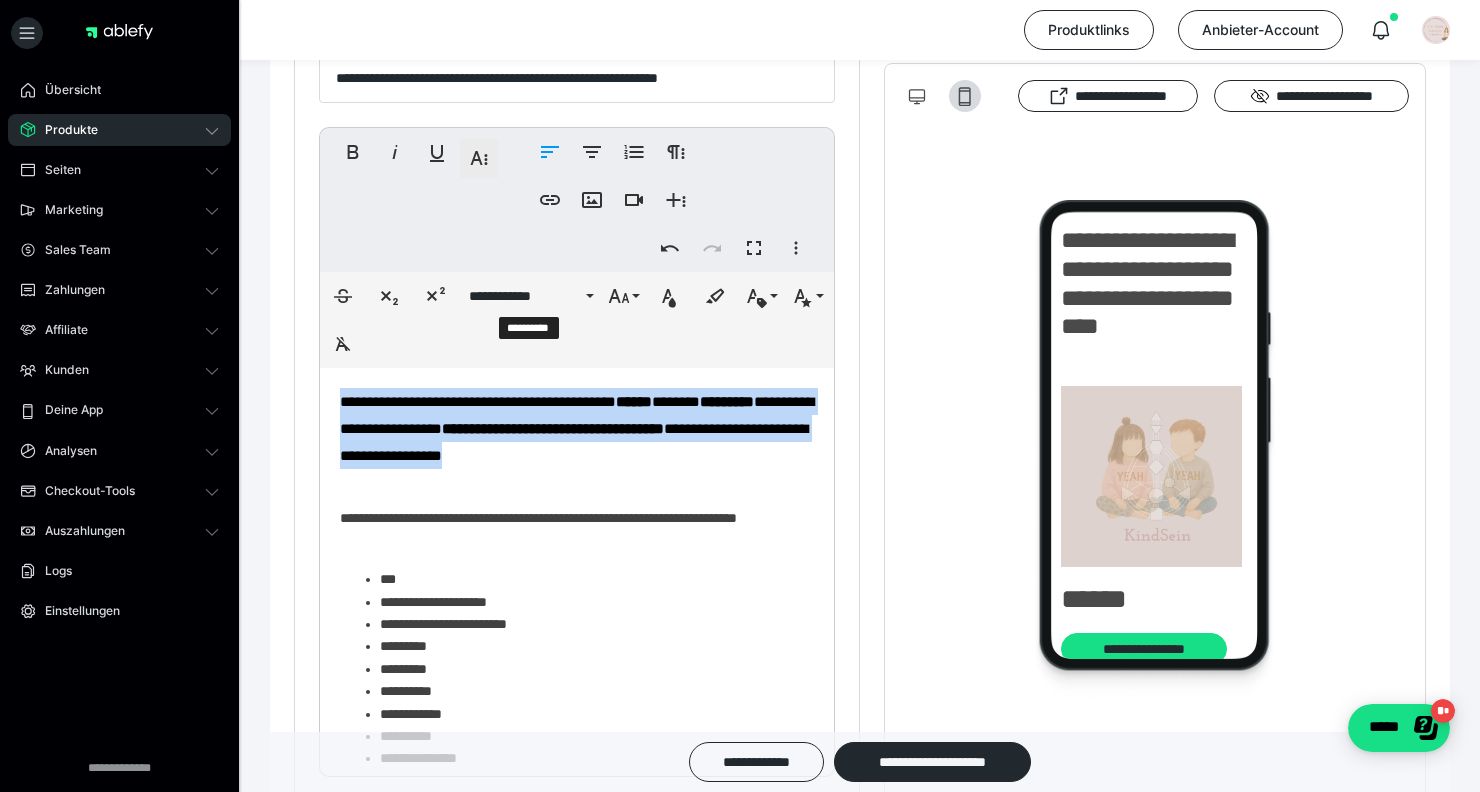 scroll, scrollTop: 444, scrollLeft: 0, axis: vertical 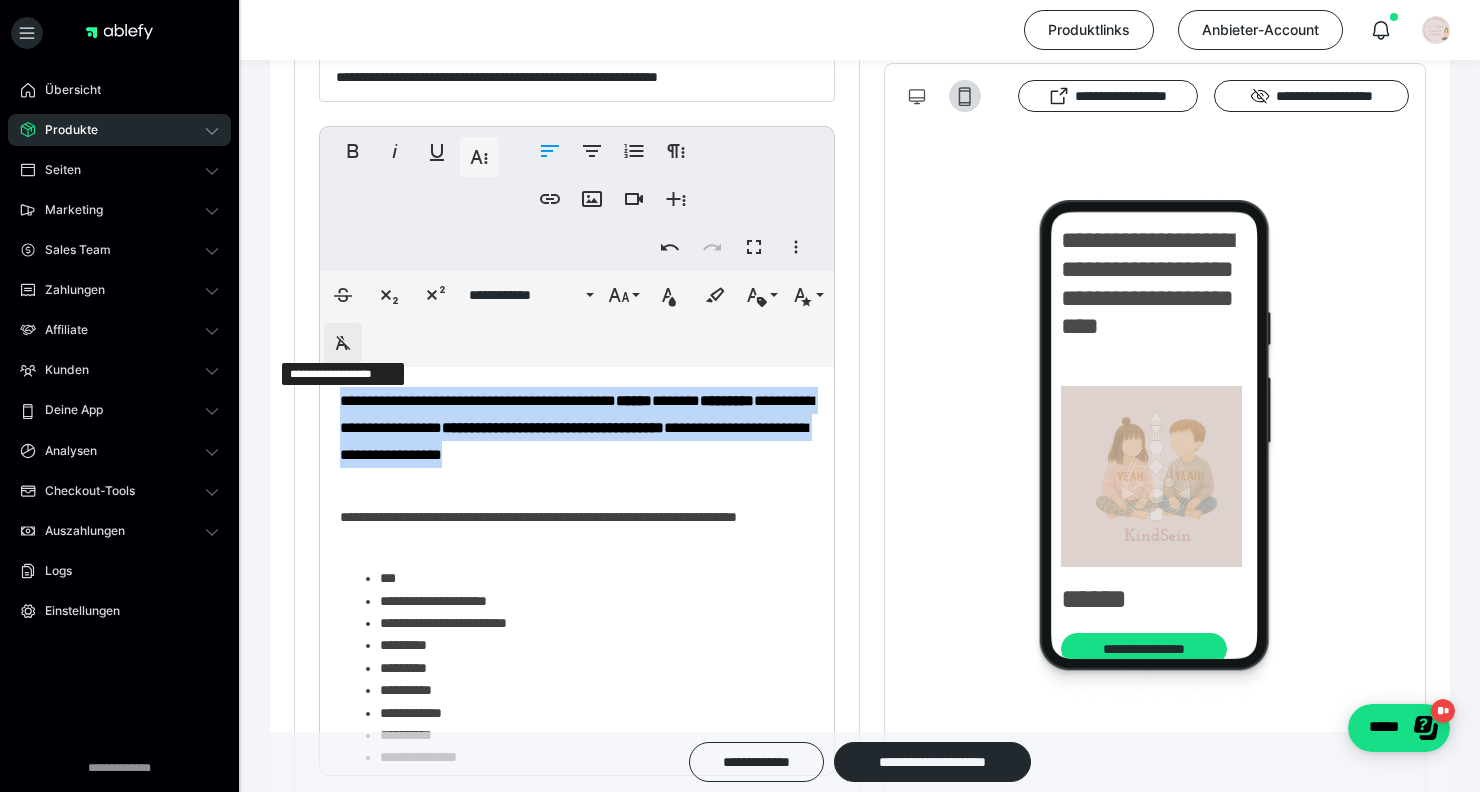 click 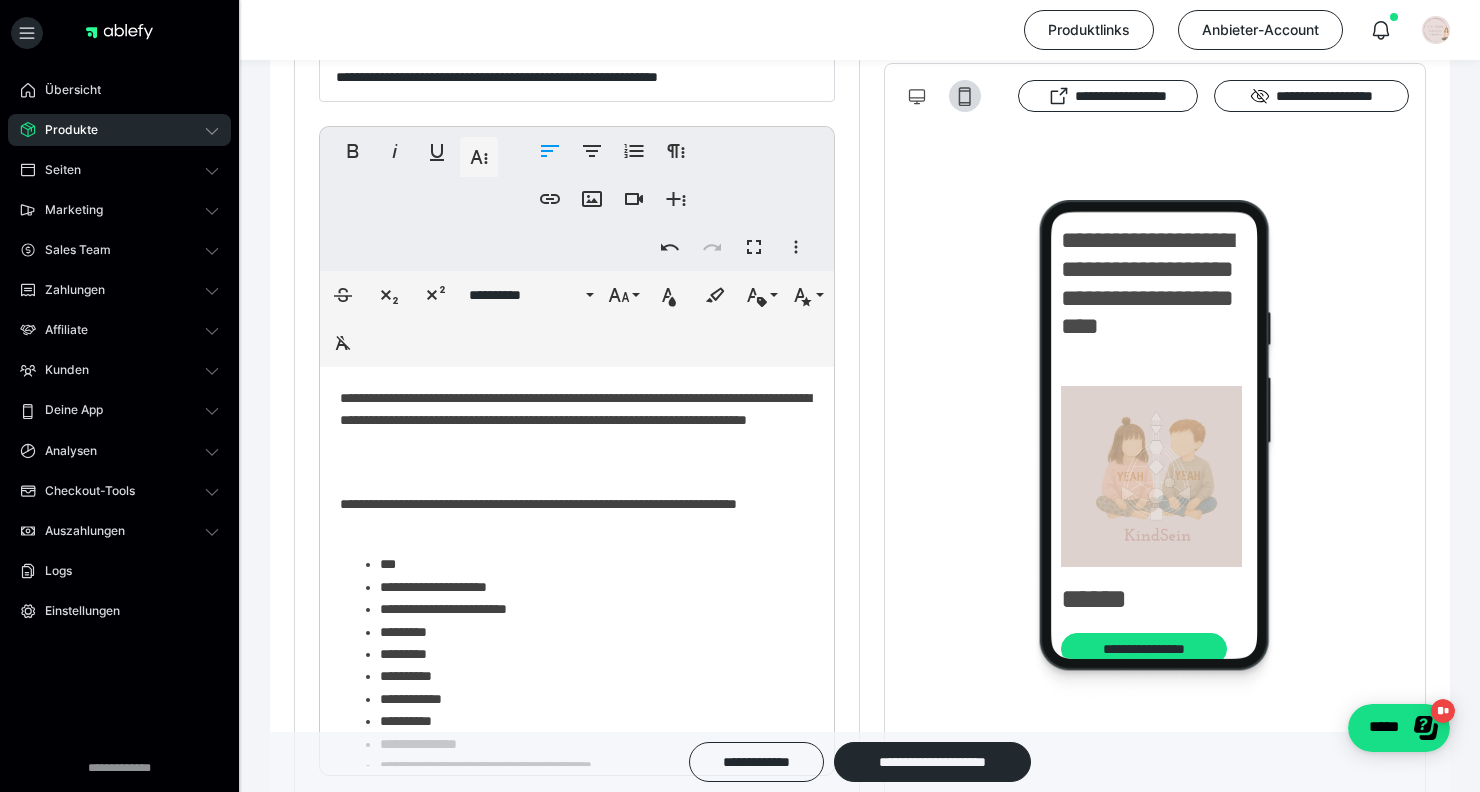 click on "**********" at bounding box center (577, 635) 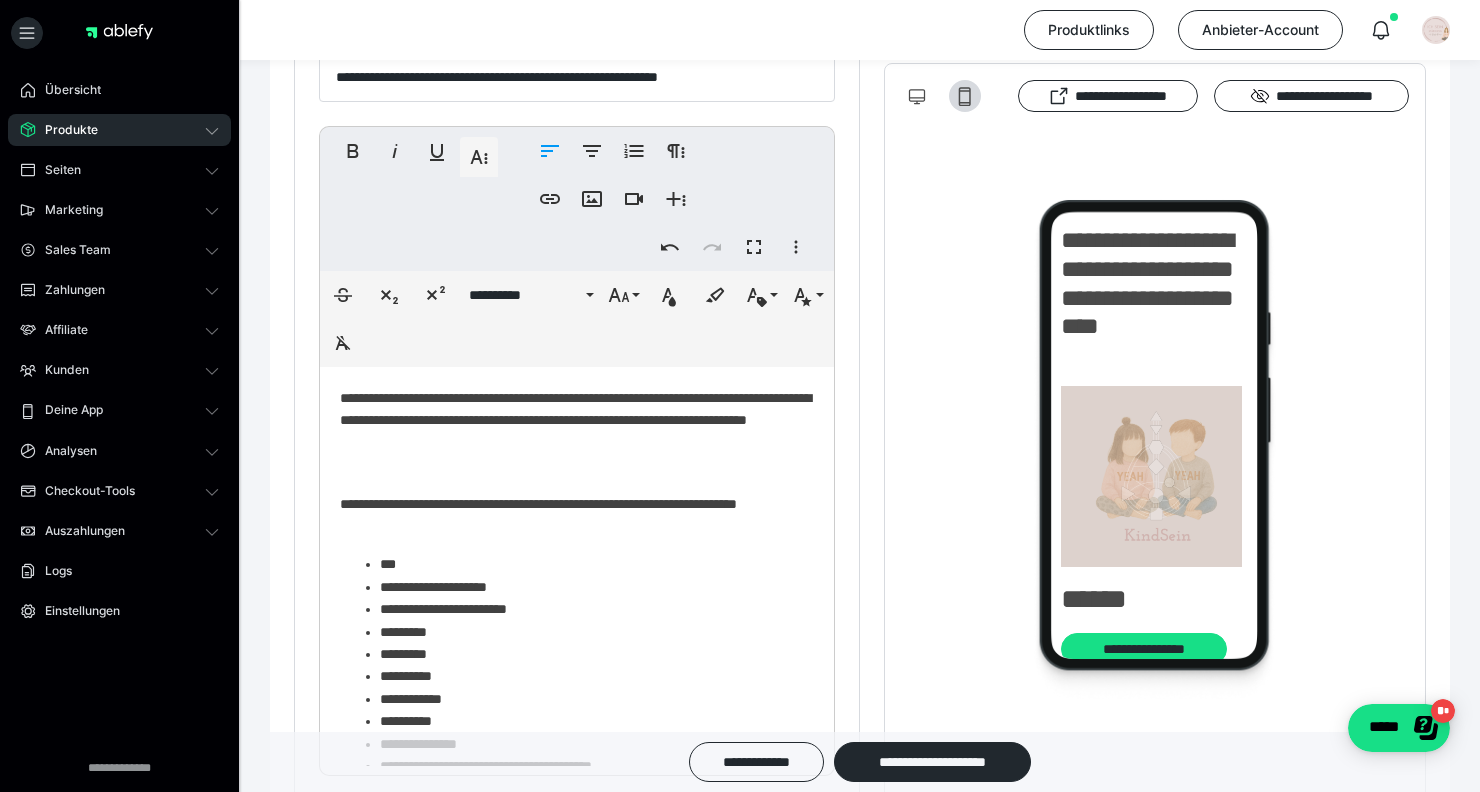 click on "**********" at bounding box center [577, 635] 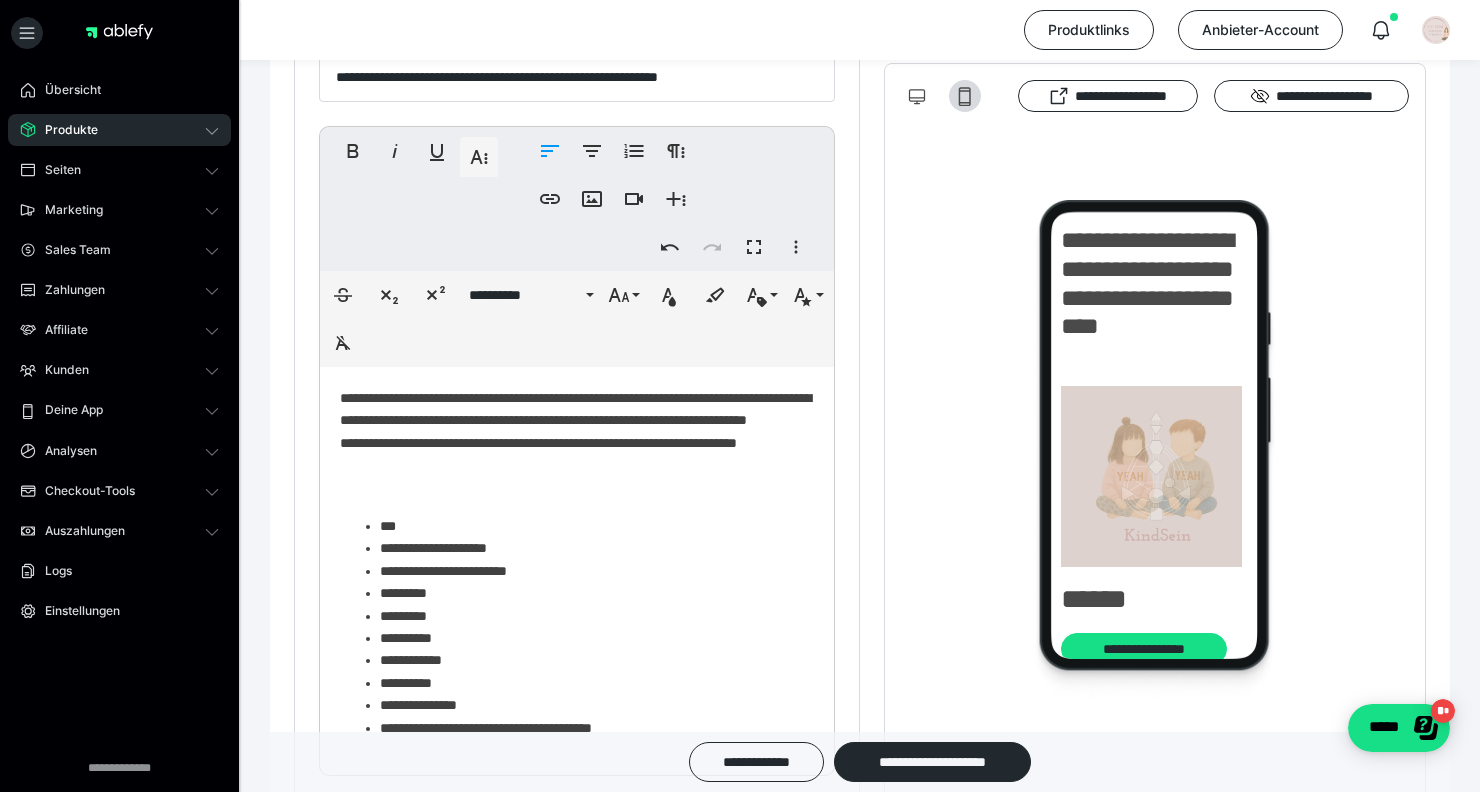 scroll, scrollTop: 98, scrollLeft: 0, axis: vertical 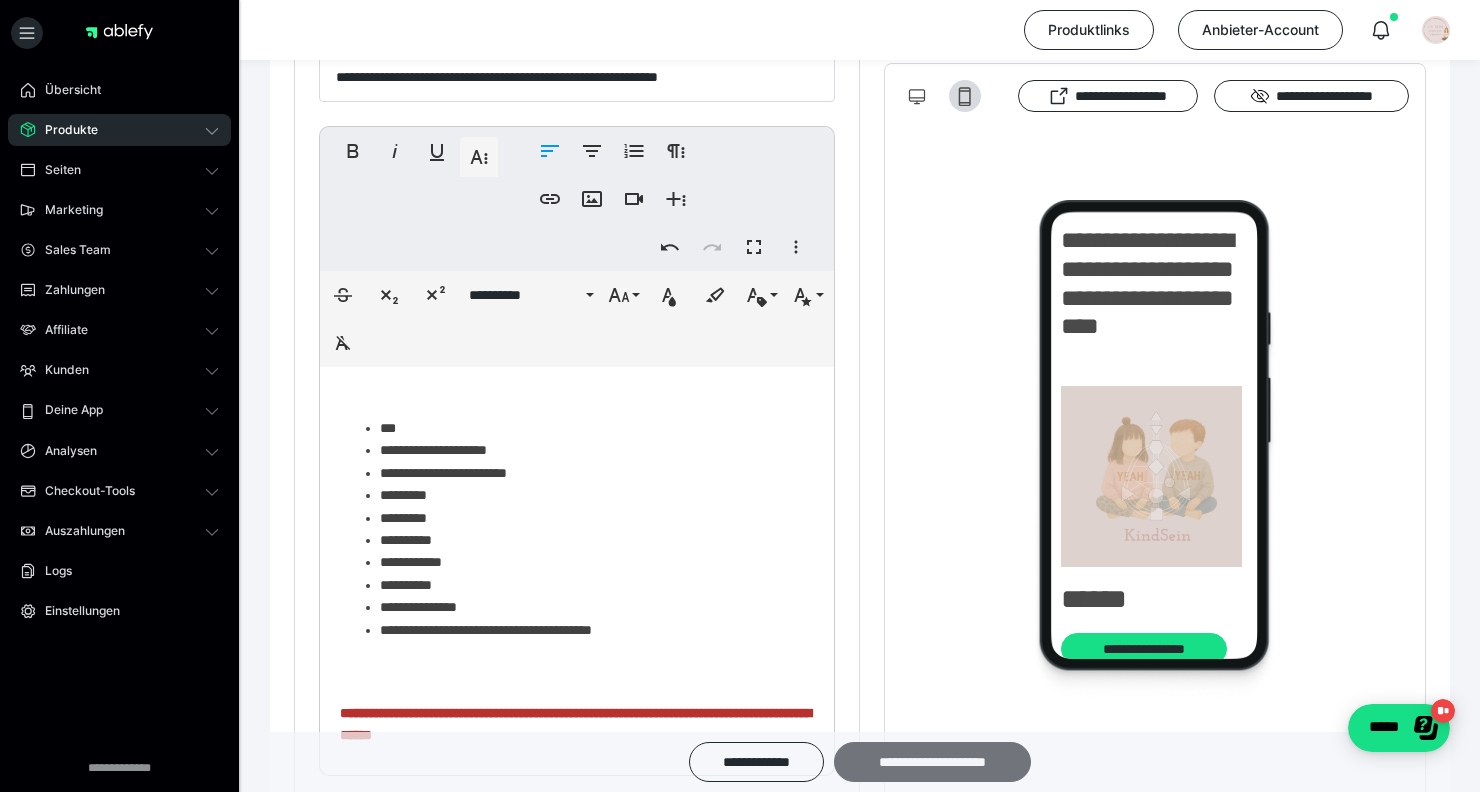 click on "**********" at bounding box center (932, 762) 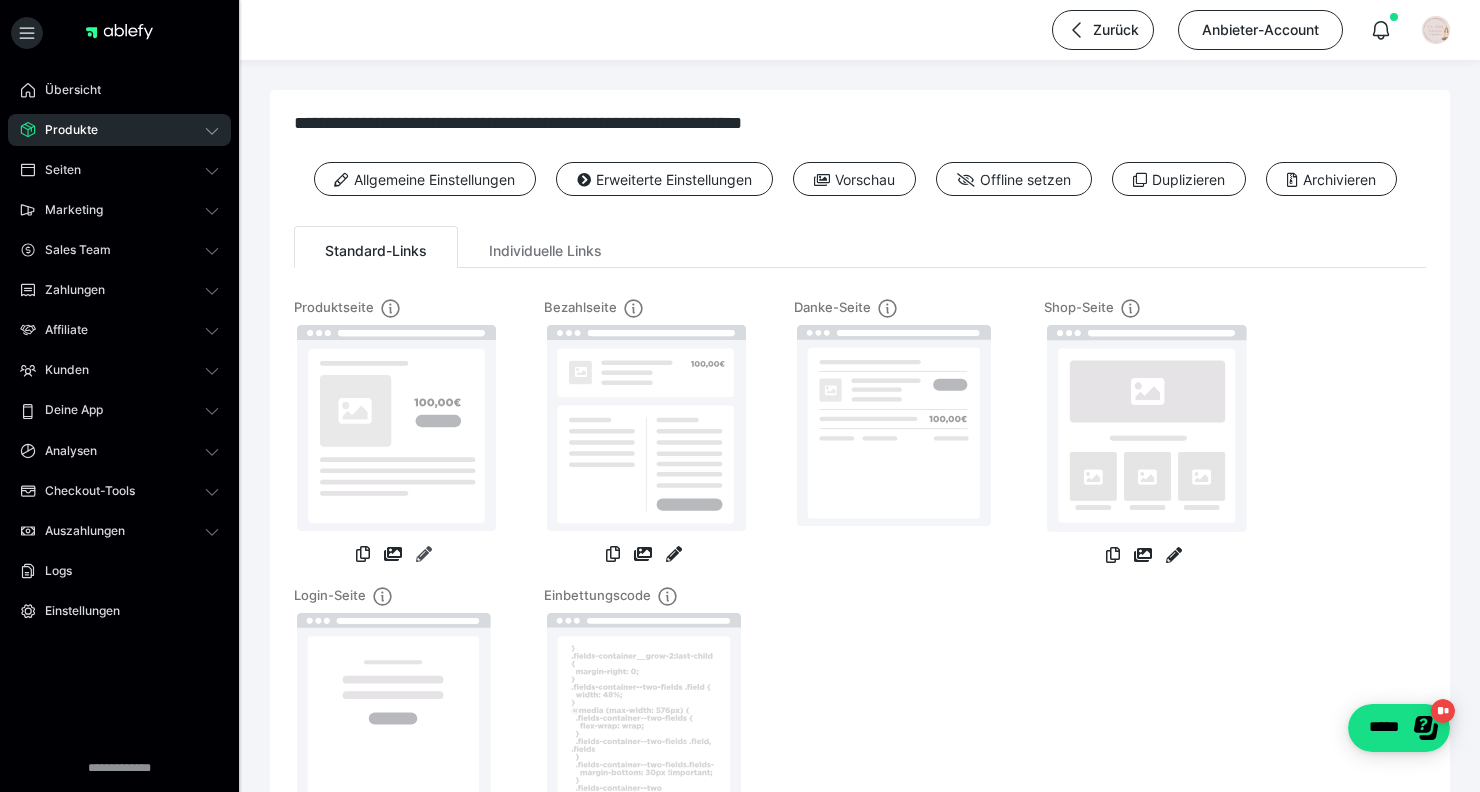 click at bounding box center (424, 554) 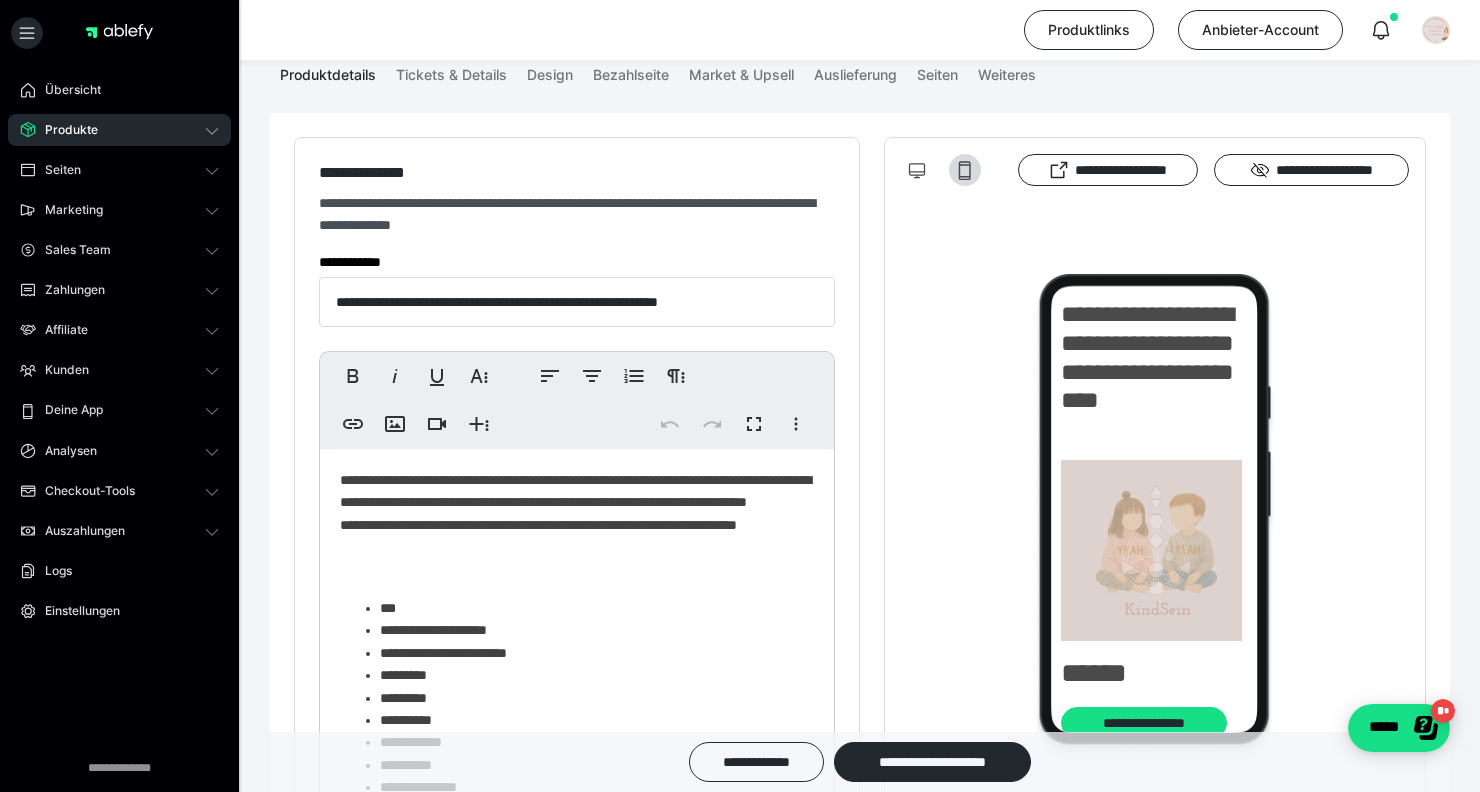 scroll, scrollTop: 246, scrollLeft: 0, axis: vertical 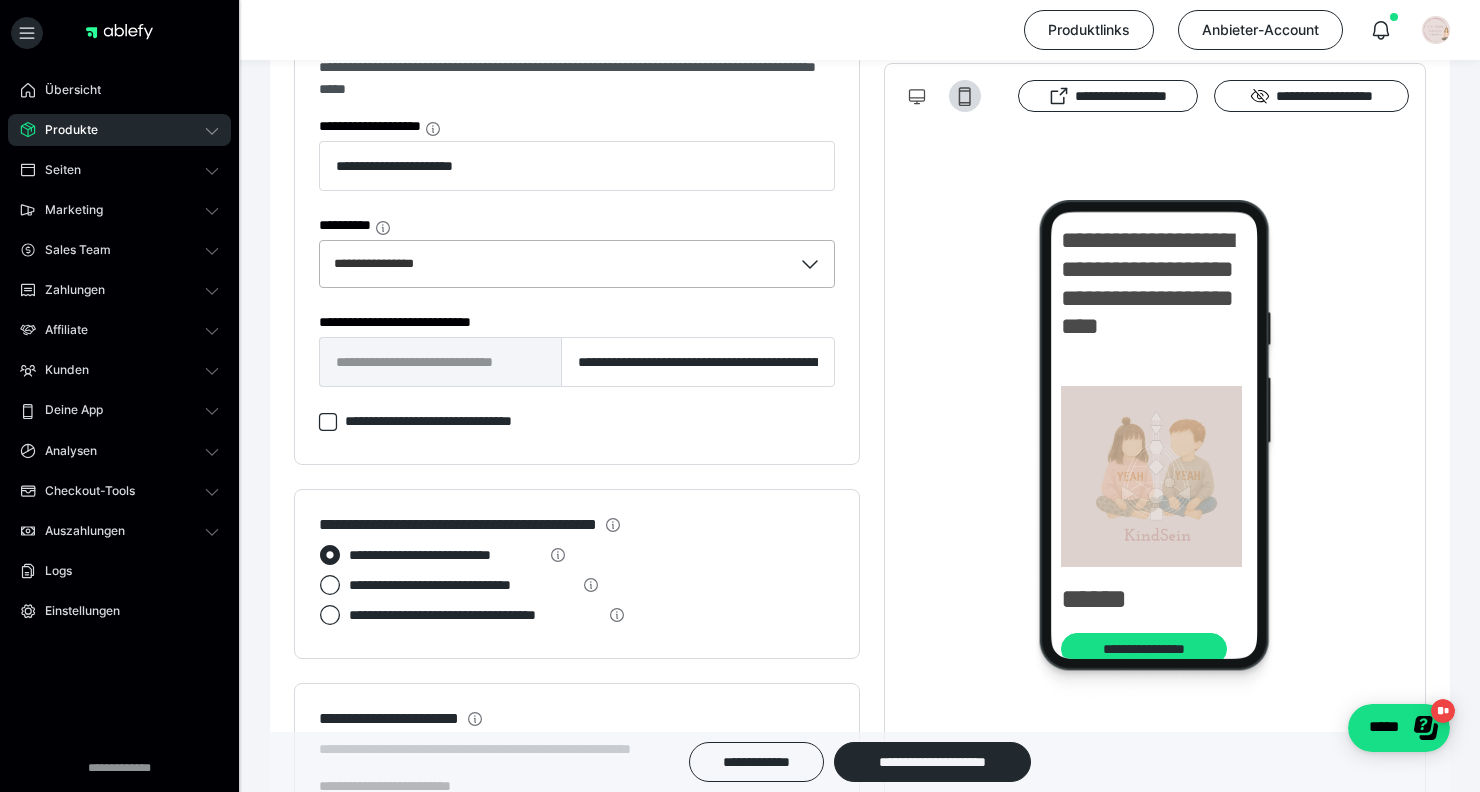 drag, startPoint x: 337, startPoint y: 448, endPoint x: 513, endPoint y: 279, distance: 244.00204 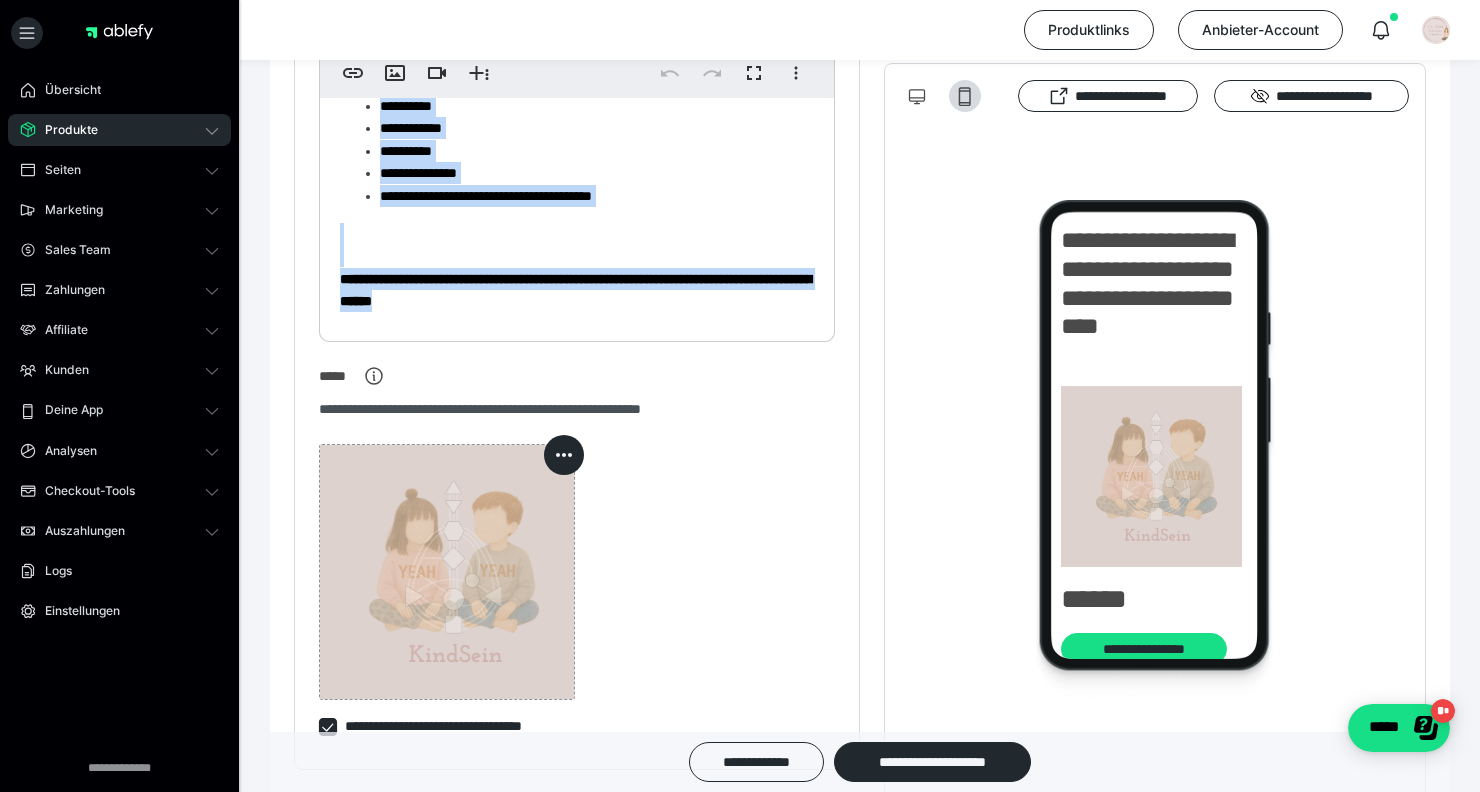 scroll, scrollTop: 688, scrollLeft: 0, axis: vertical 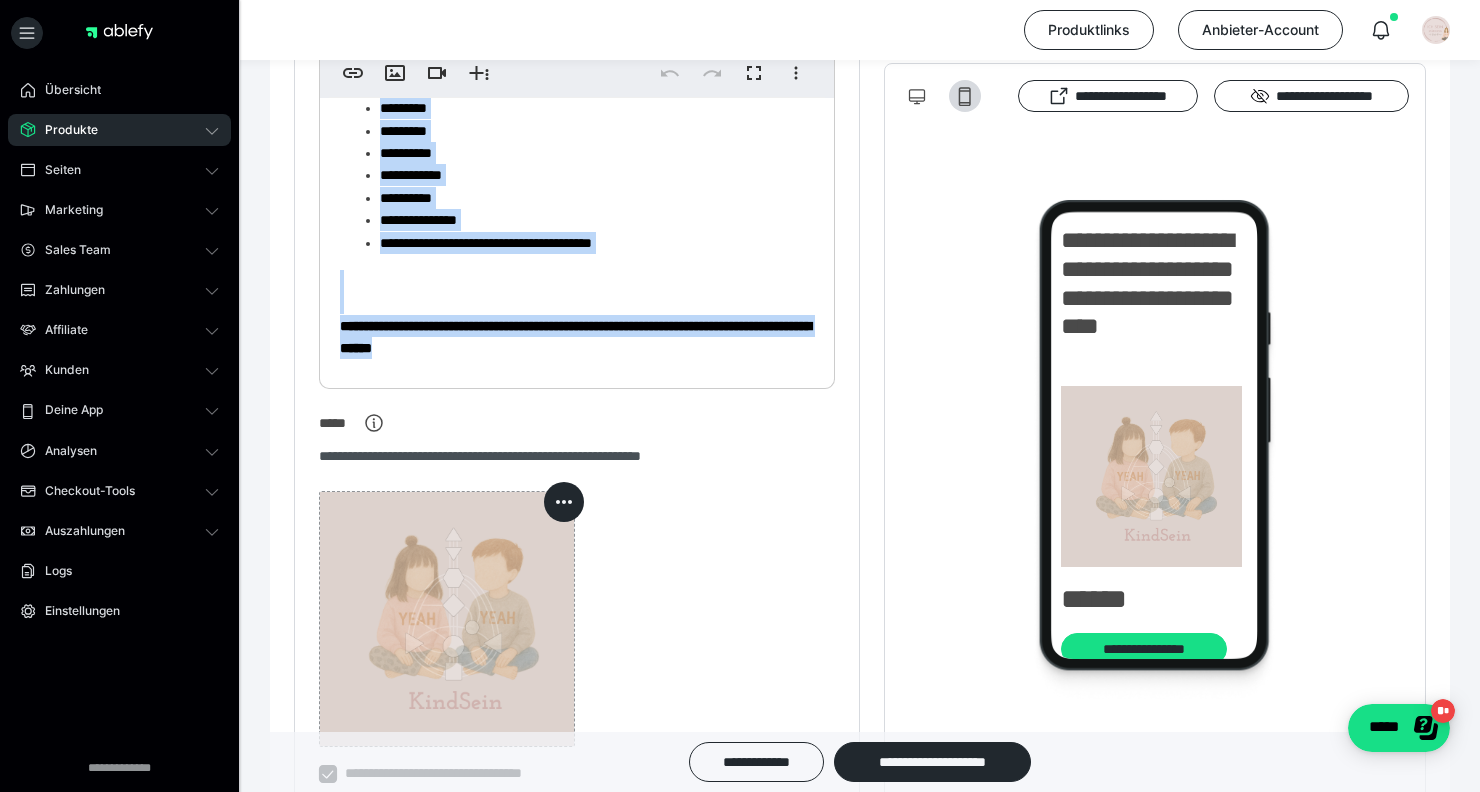 copy on "**********" 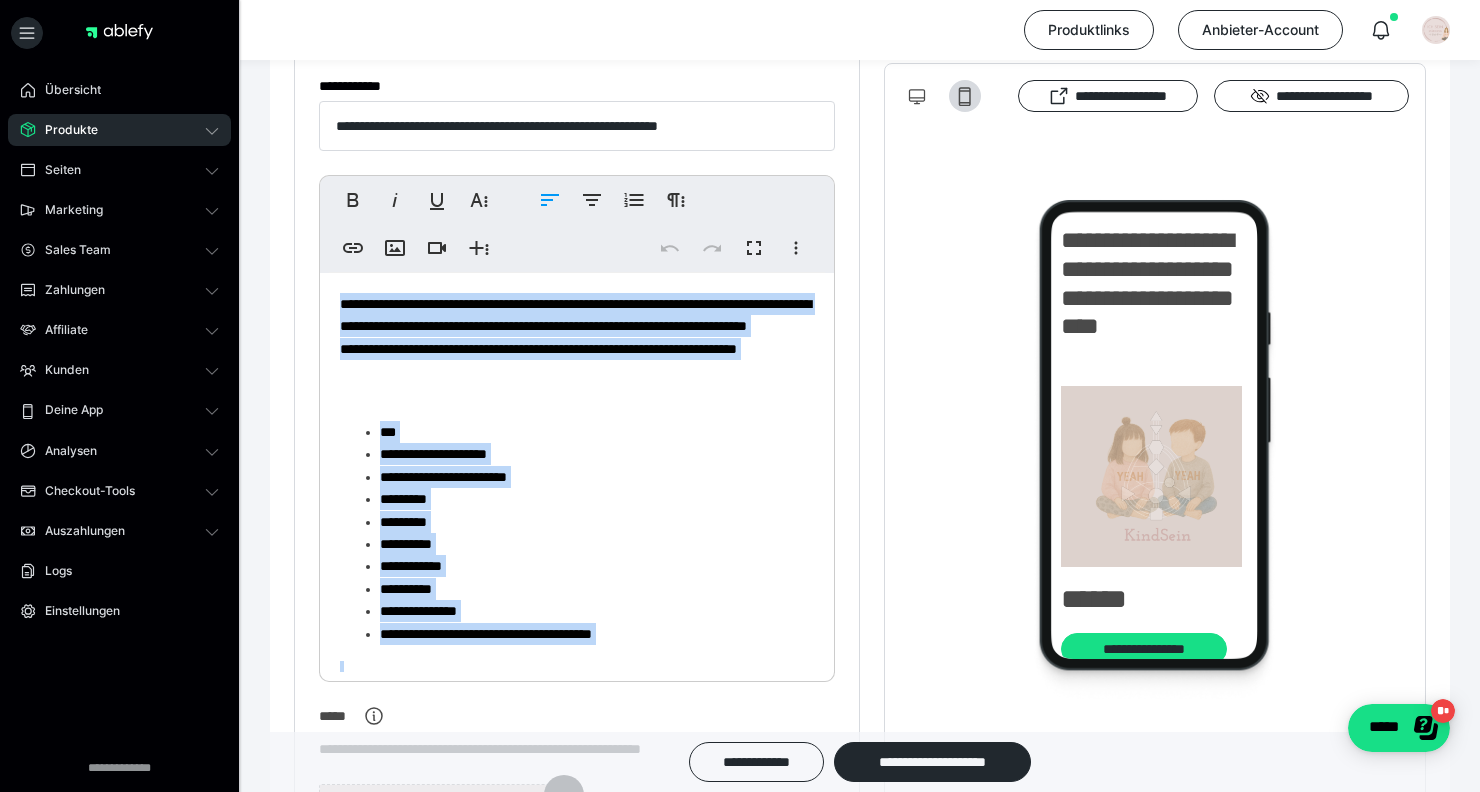 scroll, scrollTop: 1193, scrollLeft: 0, axis: vertical 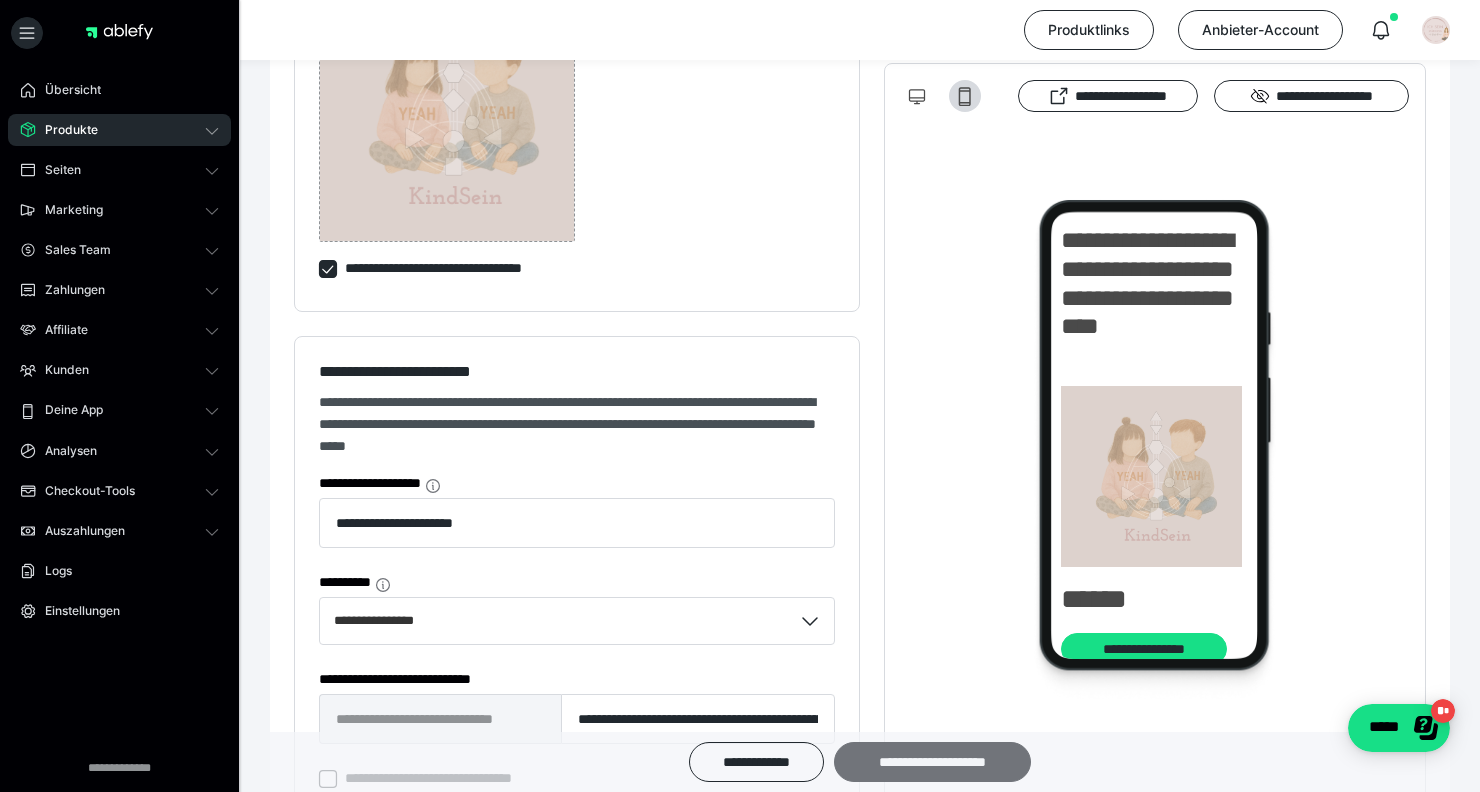click on "**********" at bounding box center (932, 762) 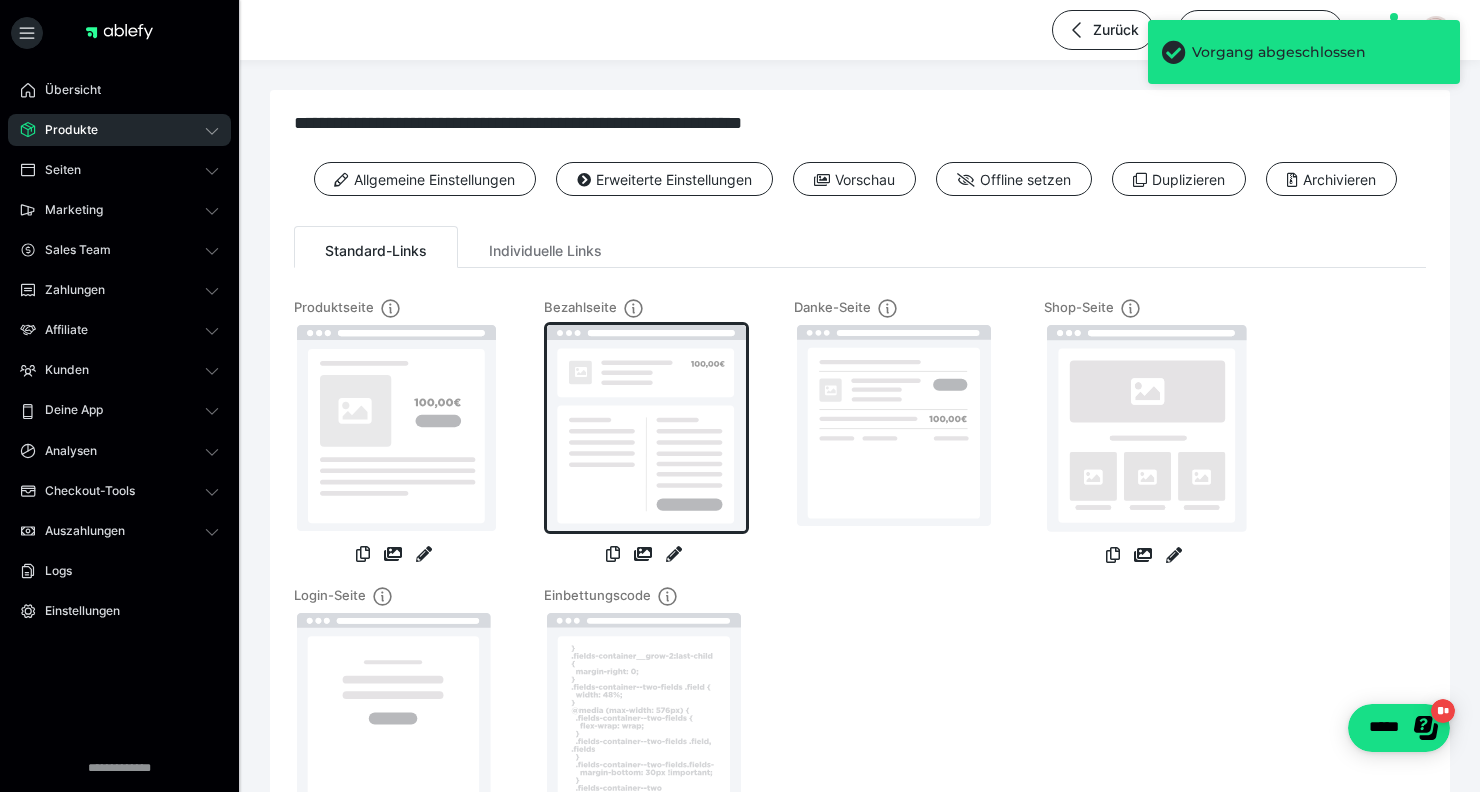 click at bounding box center (646, 428) 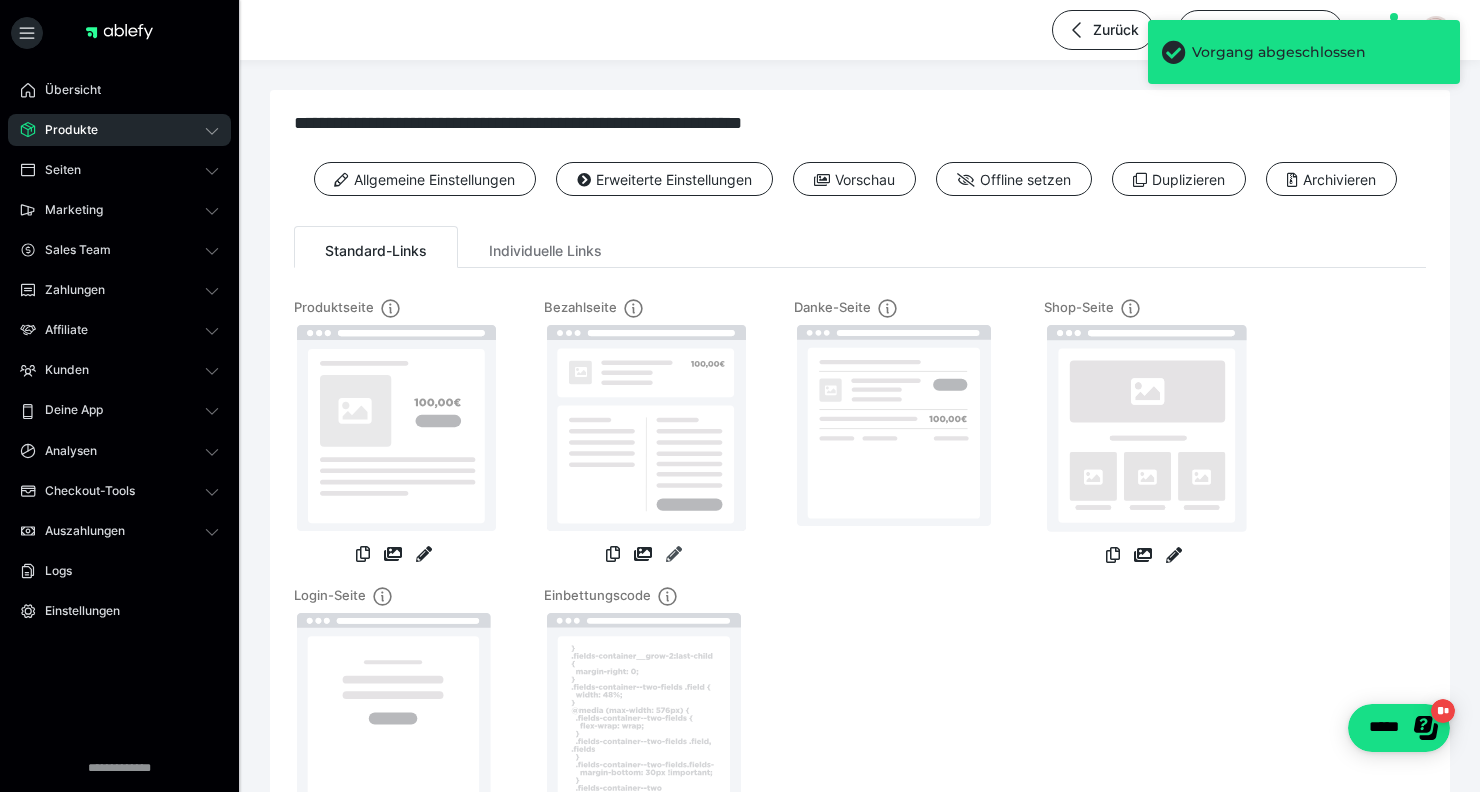 click at bounding box center [674, 554] 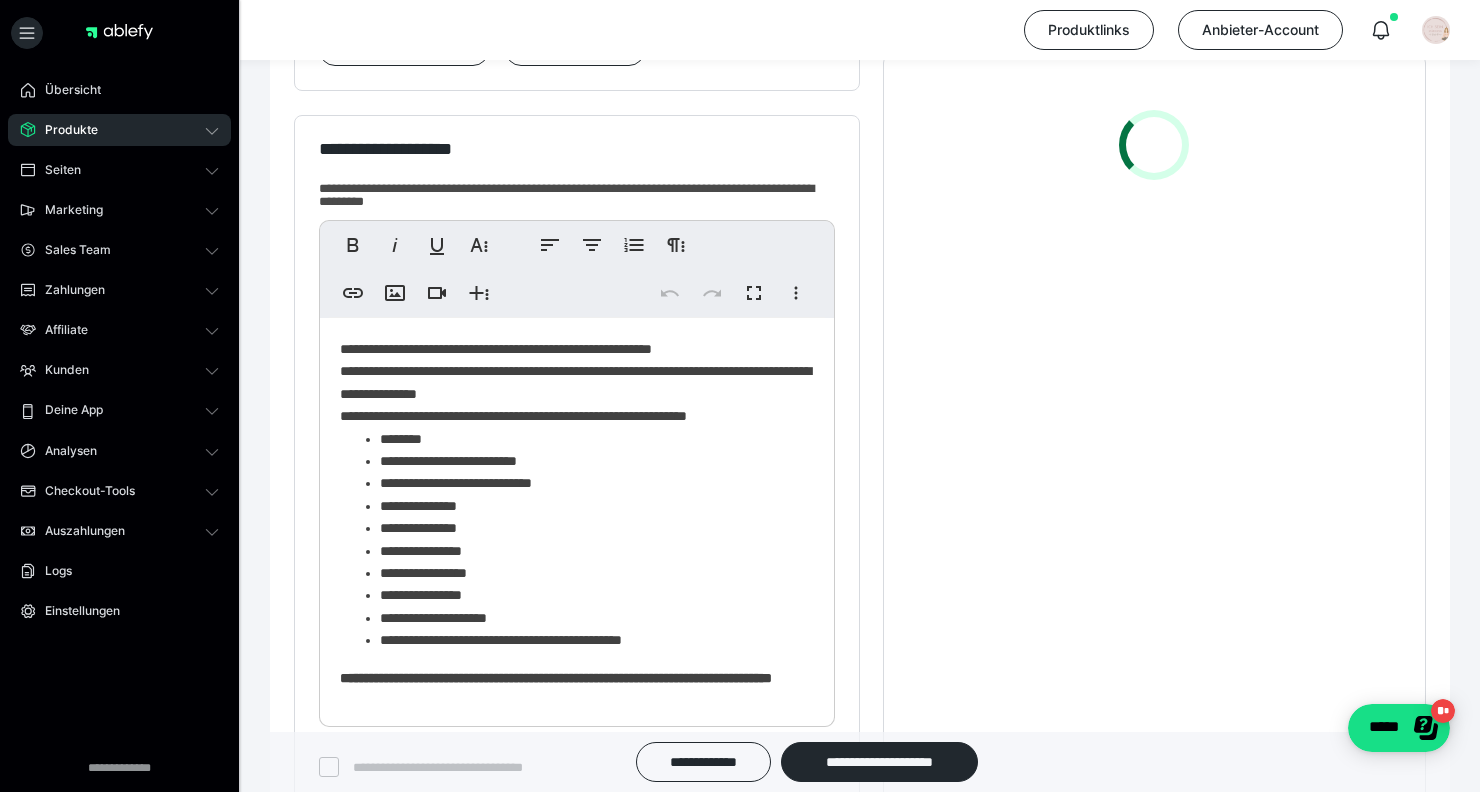 scroll, scrollTop: 392, scrollLeft: 0, axis: vertical 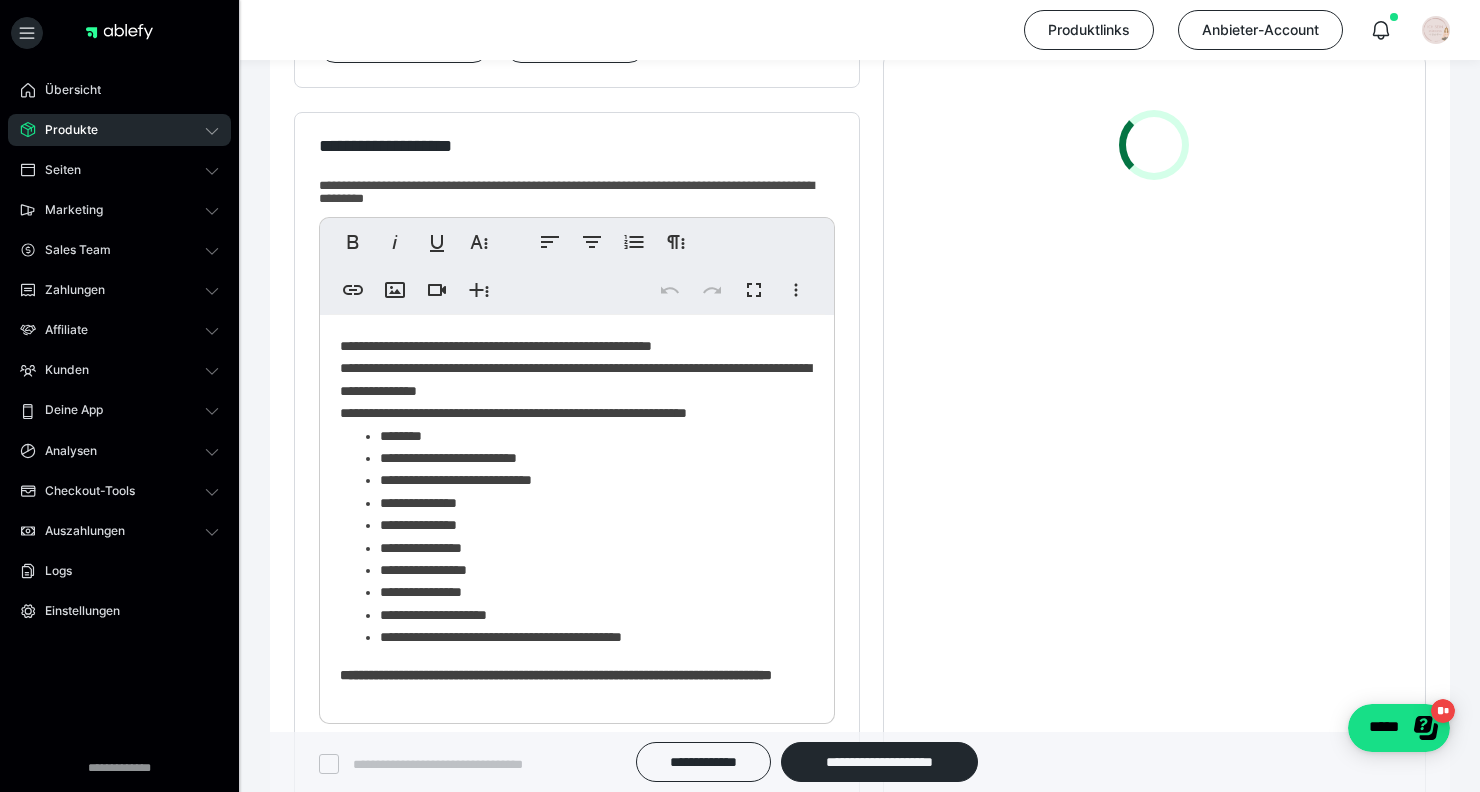 click on "**********" at bounding box center (597, 548) 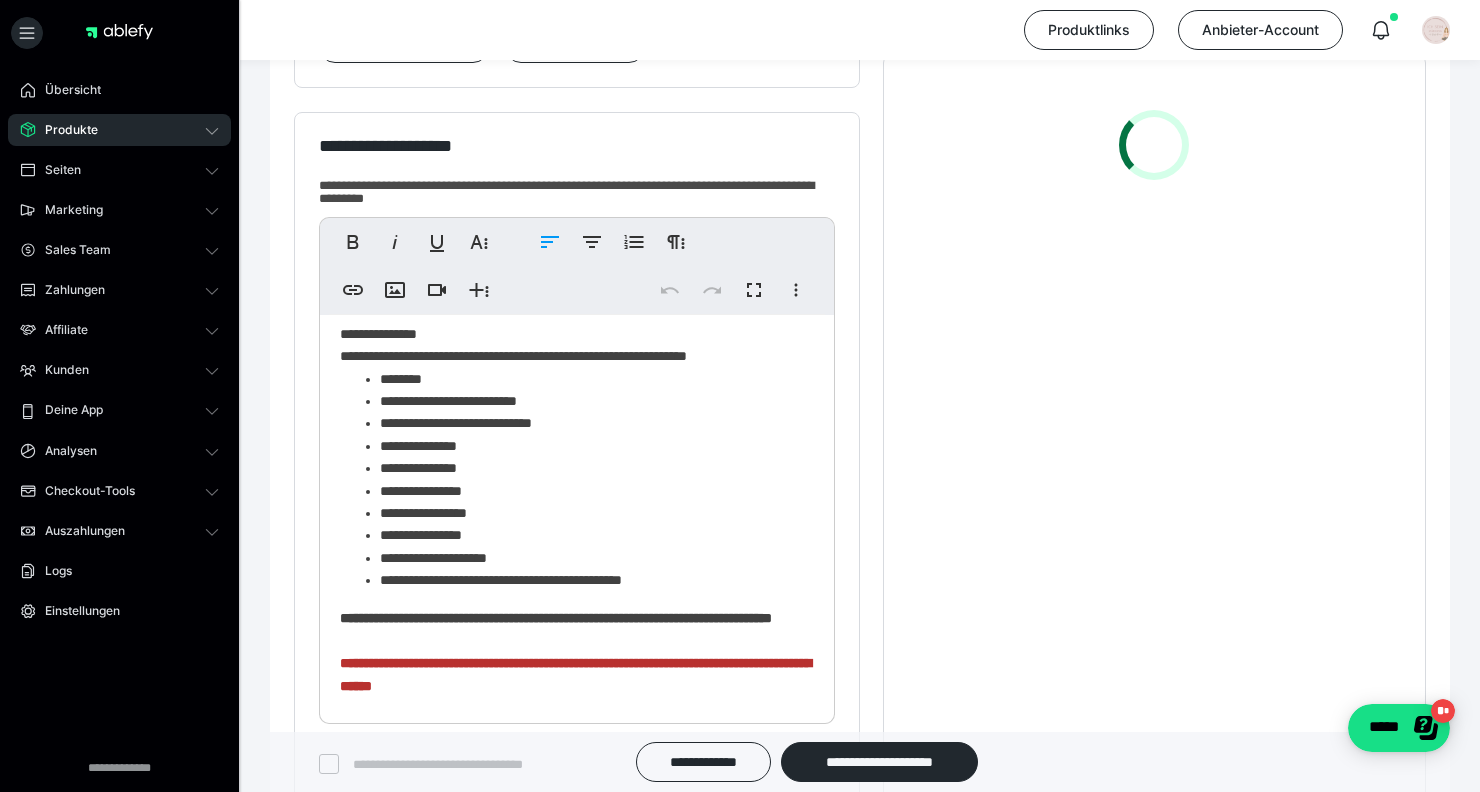 scroll, scrollTop: 82, scrollLeft: 0, axis: vertical 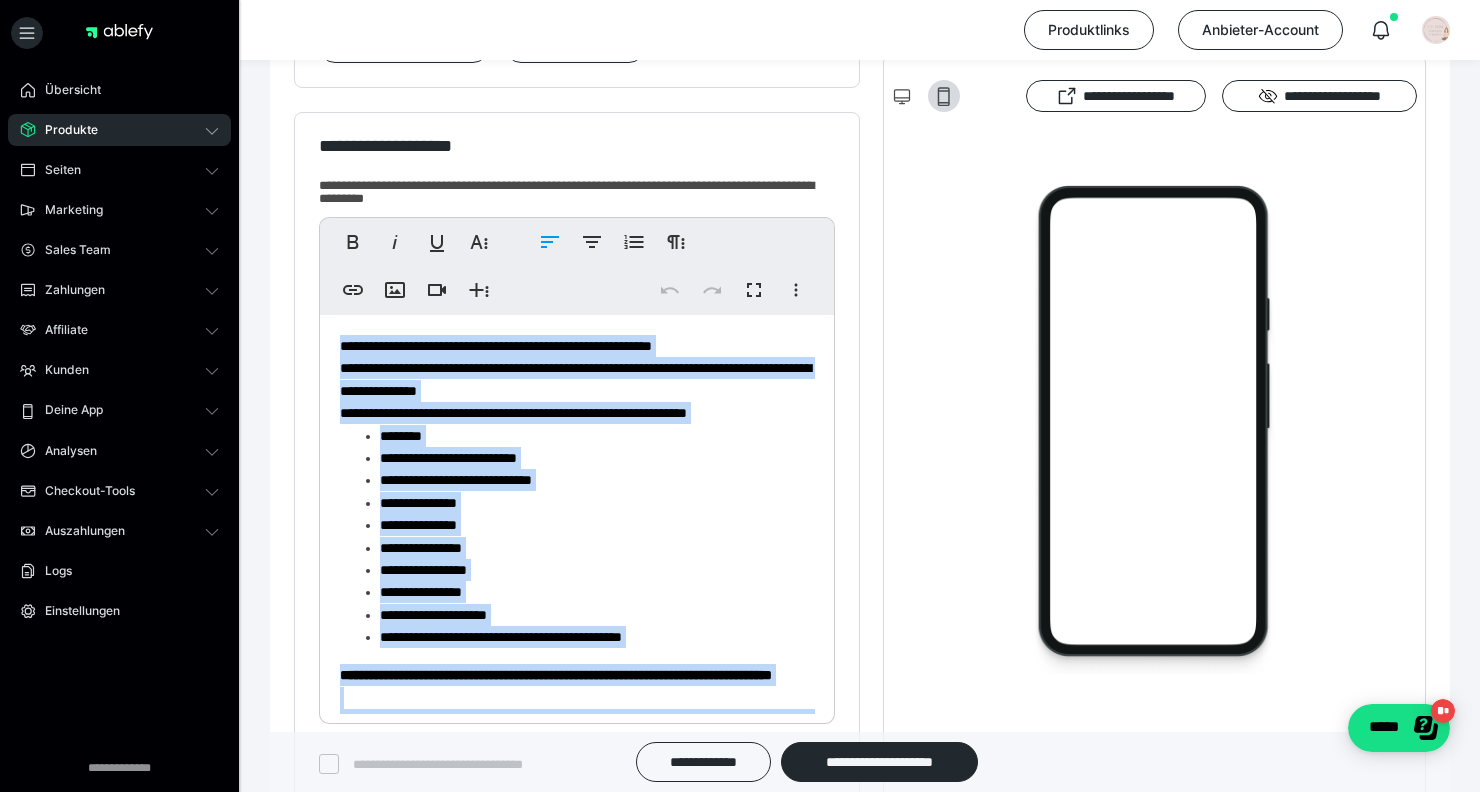 drag, startPoint x: 592, startPoint y: 695, endPoint x: 256, endPoint y: 283, distance: 531.639 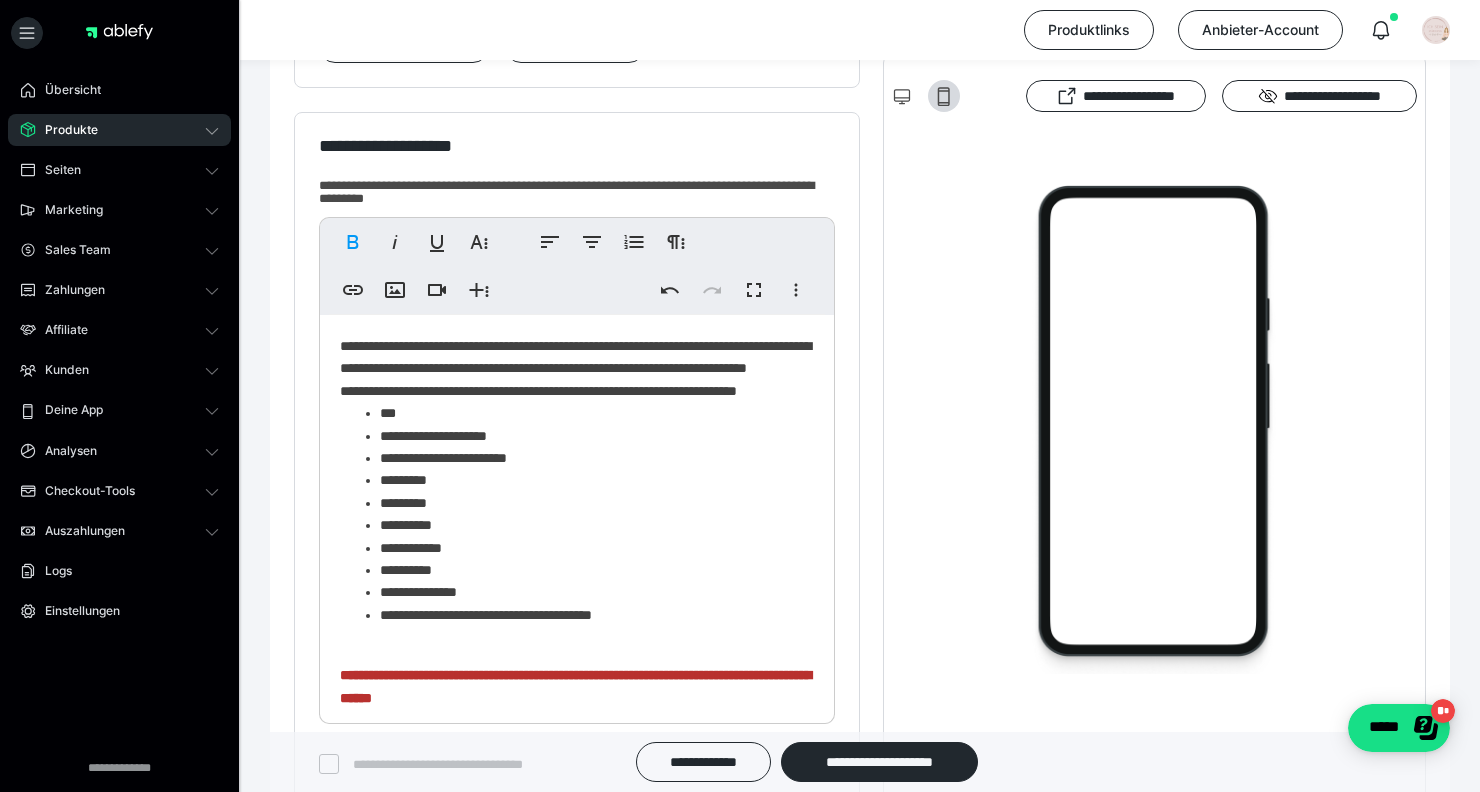 scroll, scrollTop: 40, scrollLeft: 0, axis: vertical 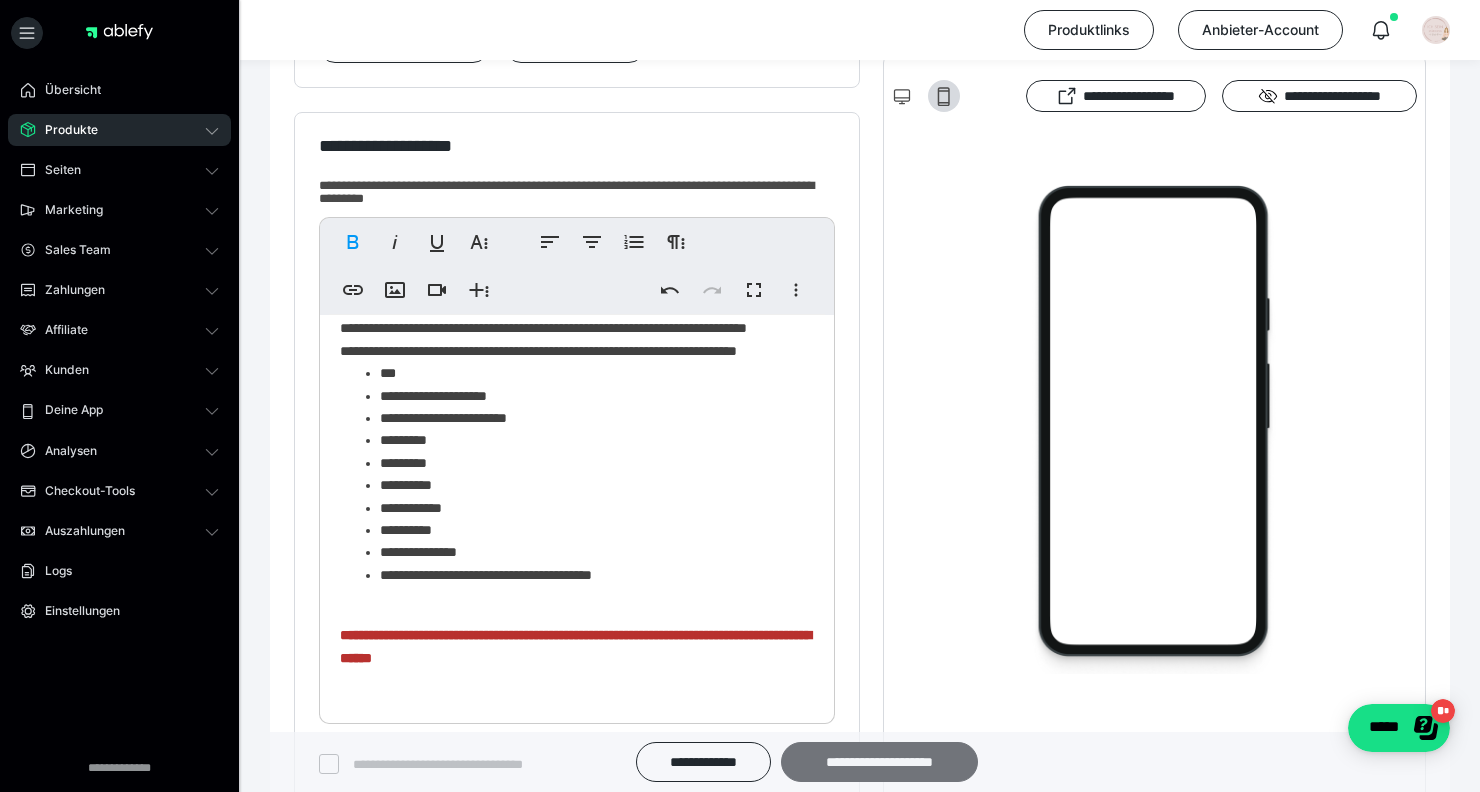 click on "**********" at bounding box center (879, 762) 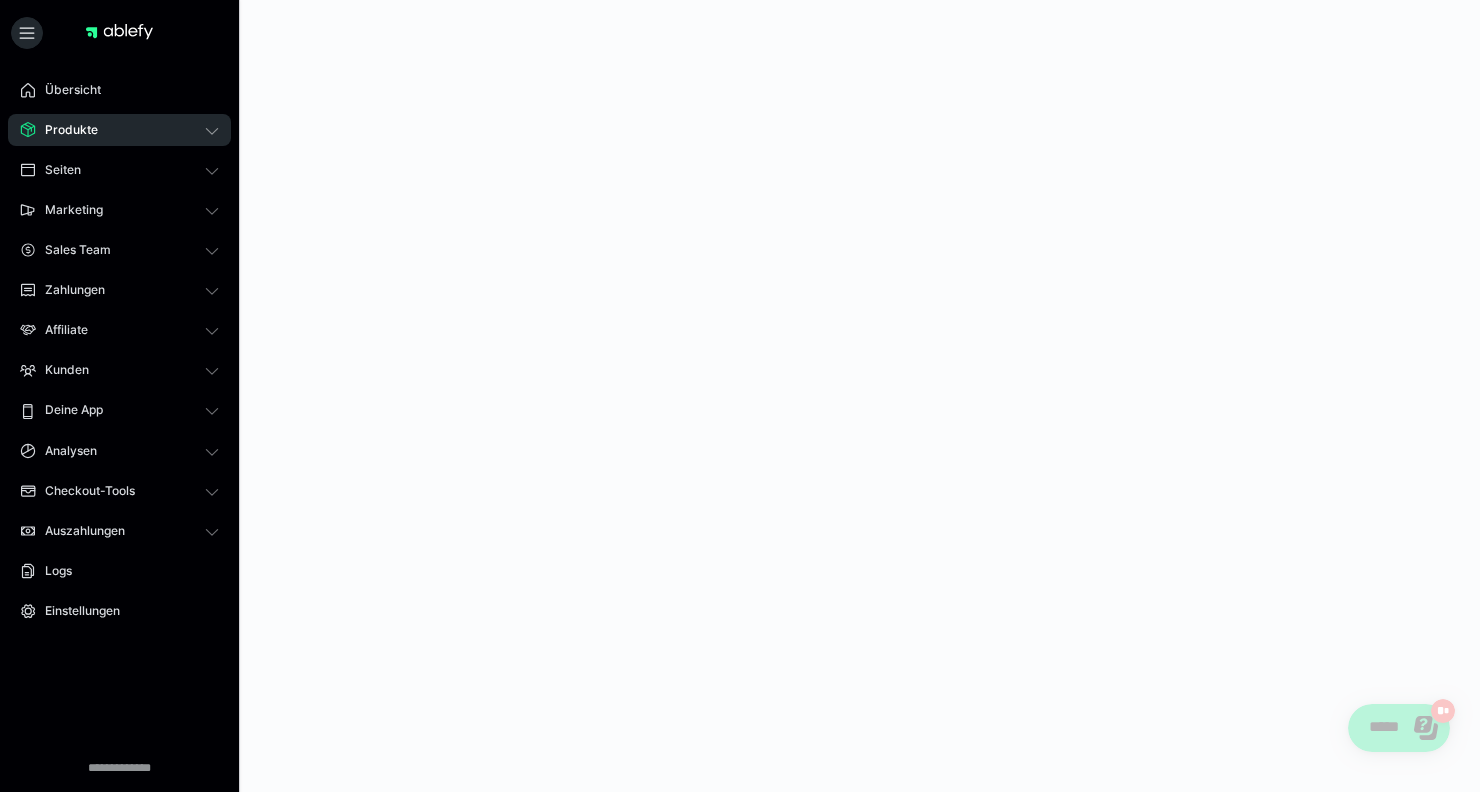 scroll, scrollTop: 0, scrollLeft: 0, axis: both 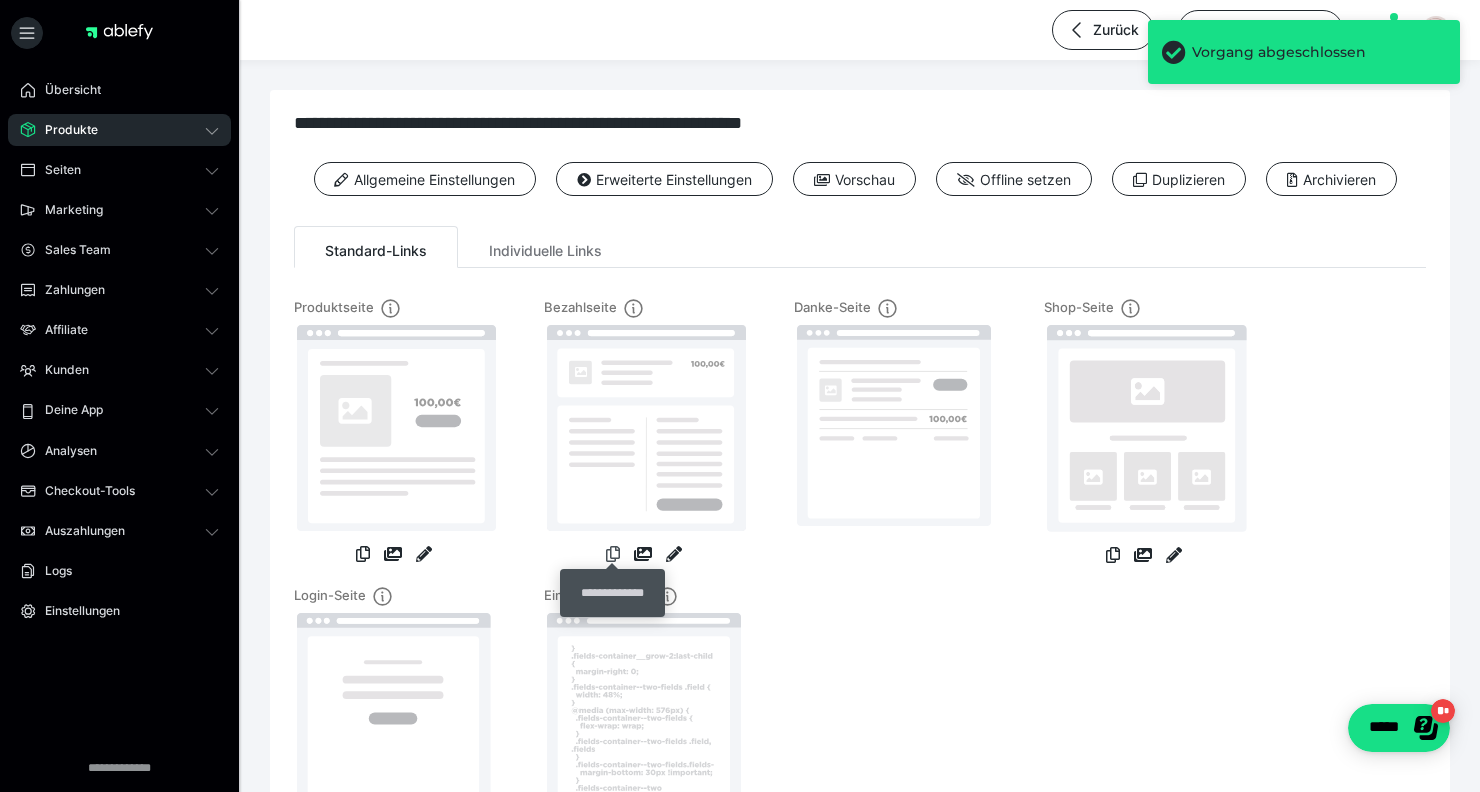 click at bounding box center (613, 554) 